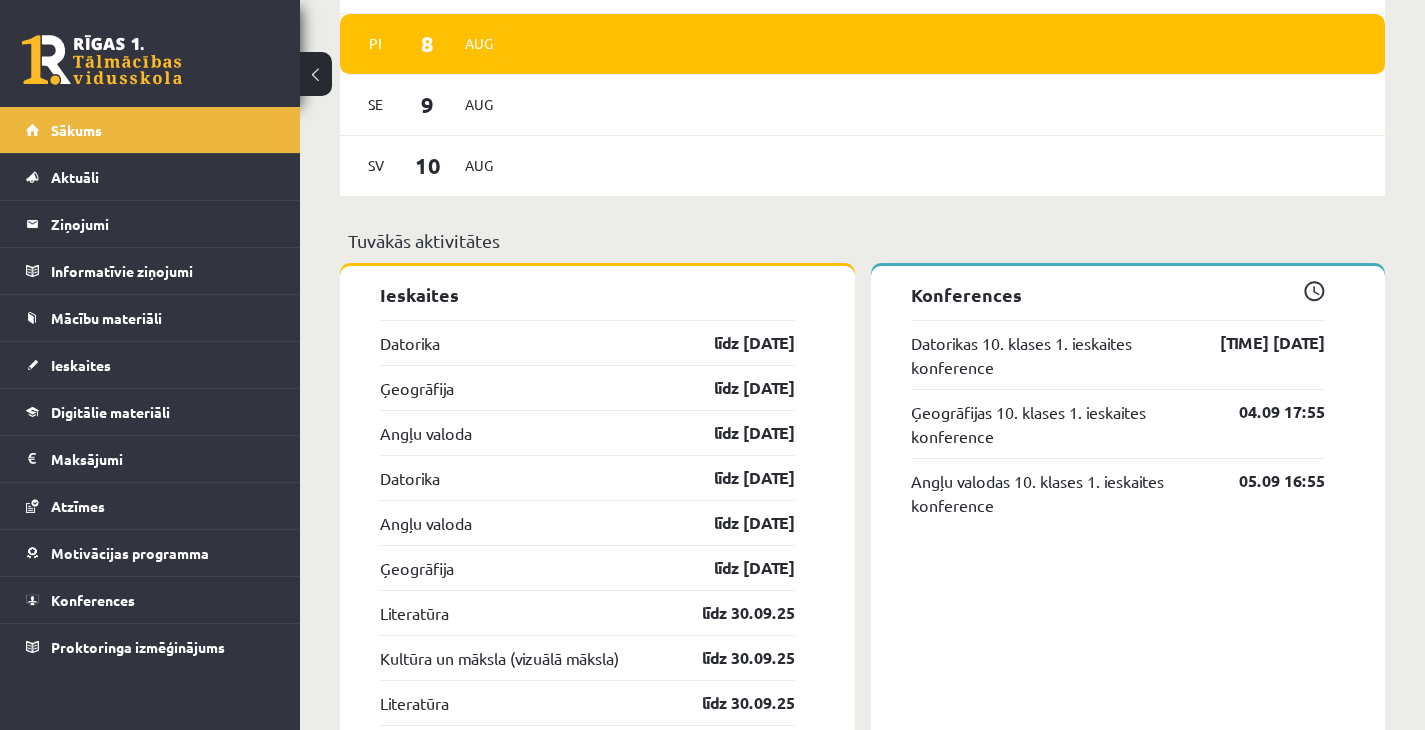 scroll, scrollTop: 1600, scrollLeft: 0, axis: vertical 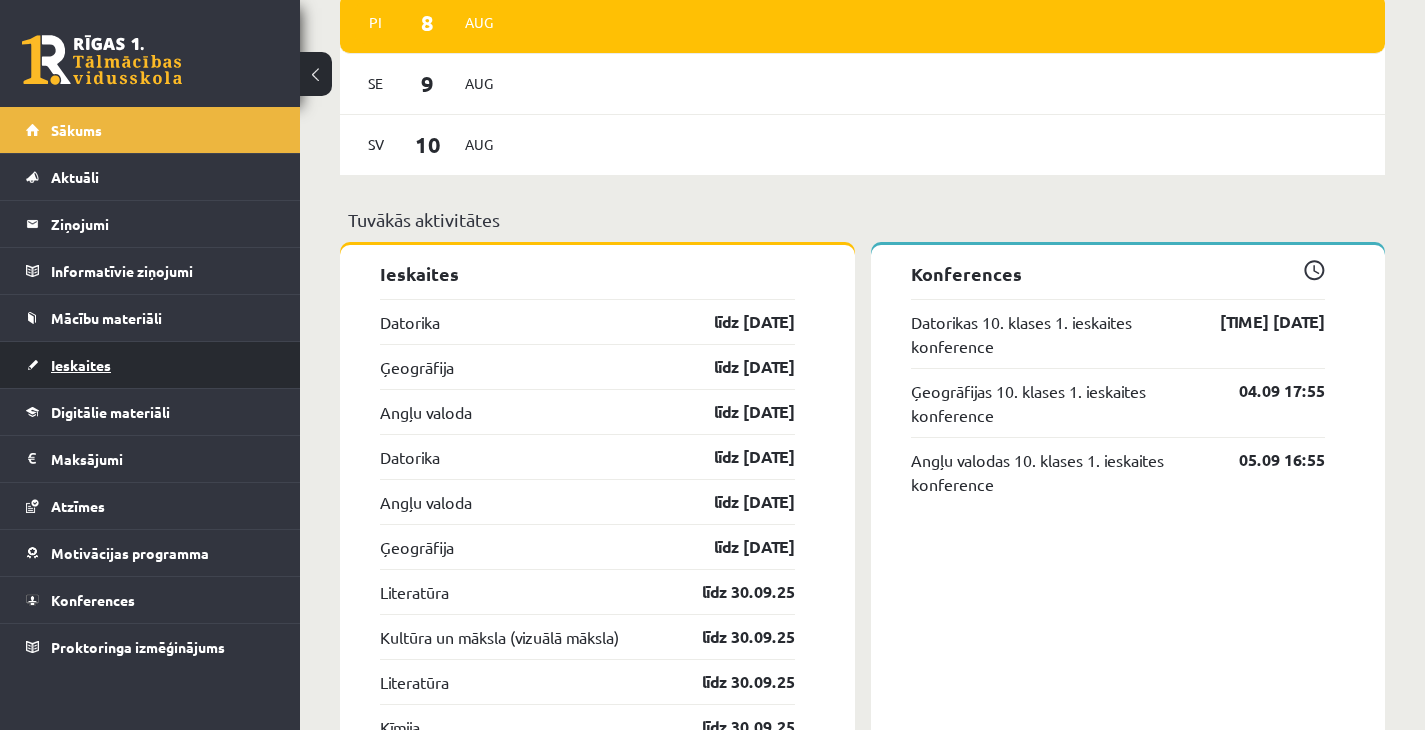 click on "Ieskaites" at bounding box center [150, 365] 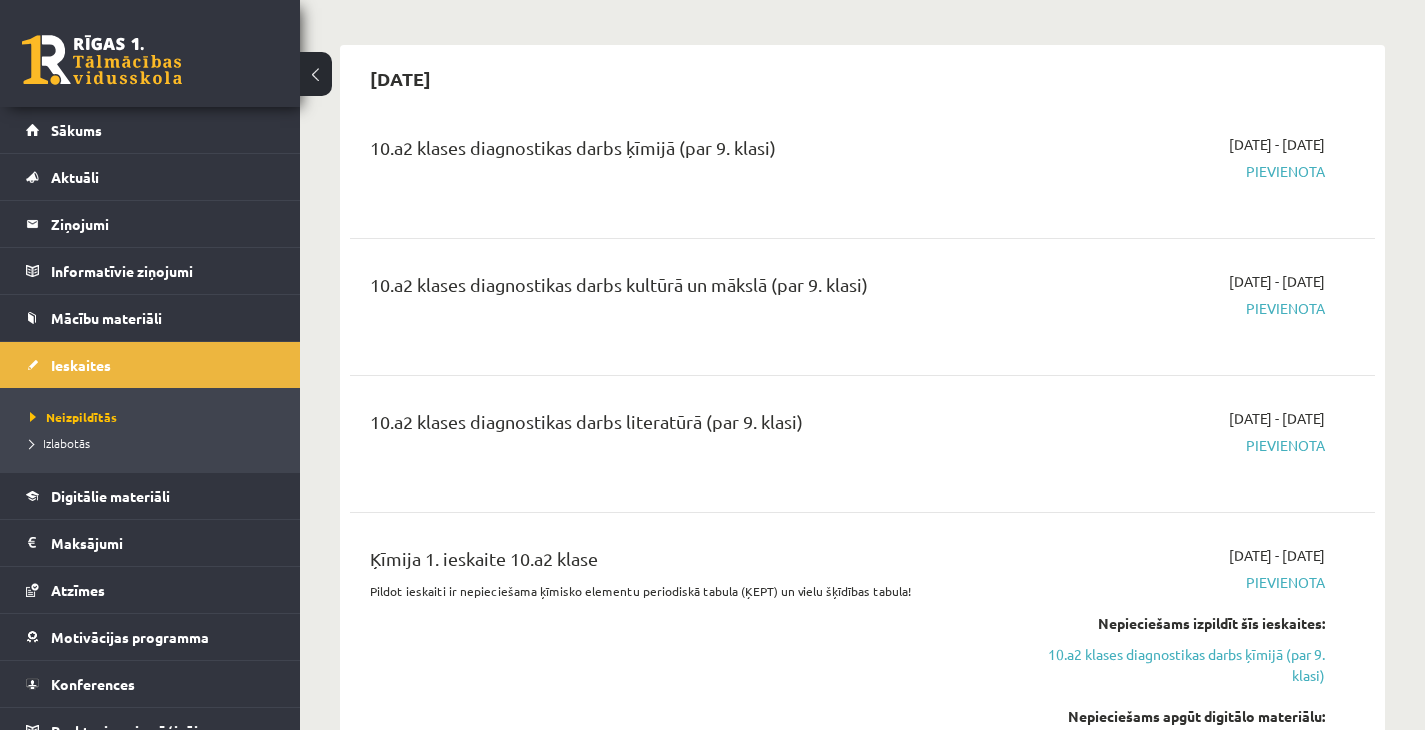 scroll, scrollTop: 2000, scrollLeft: 0, axis: vertical 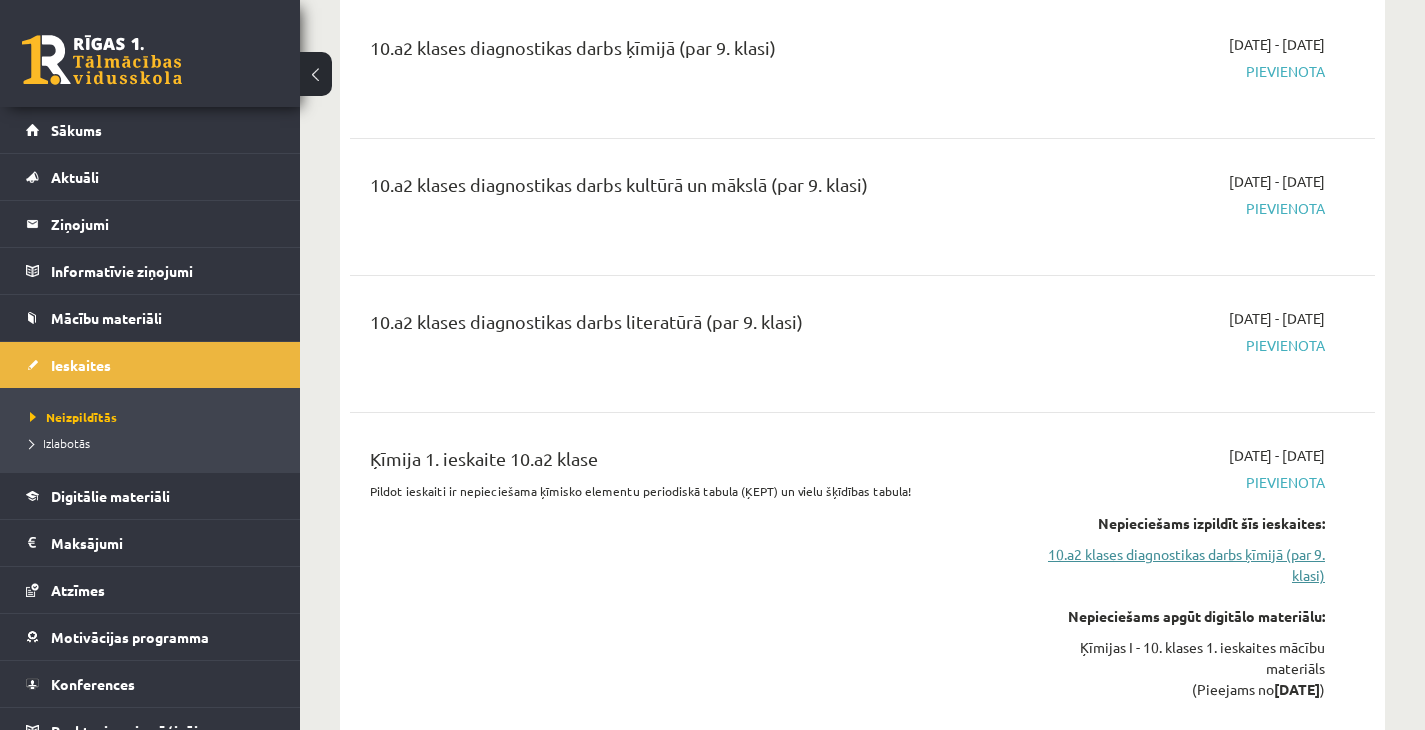 click on "10.a2 klases diagnostikas darbs ķīmijā (par 9. klasi)" at bounding box center [1176, 565] 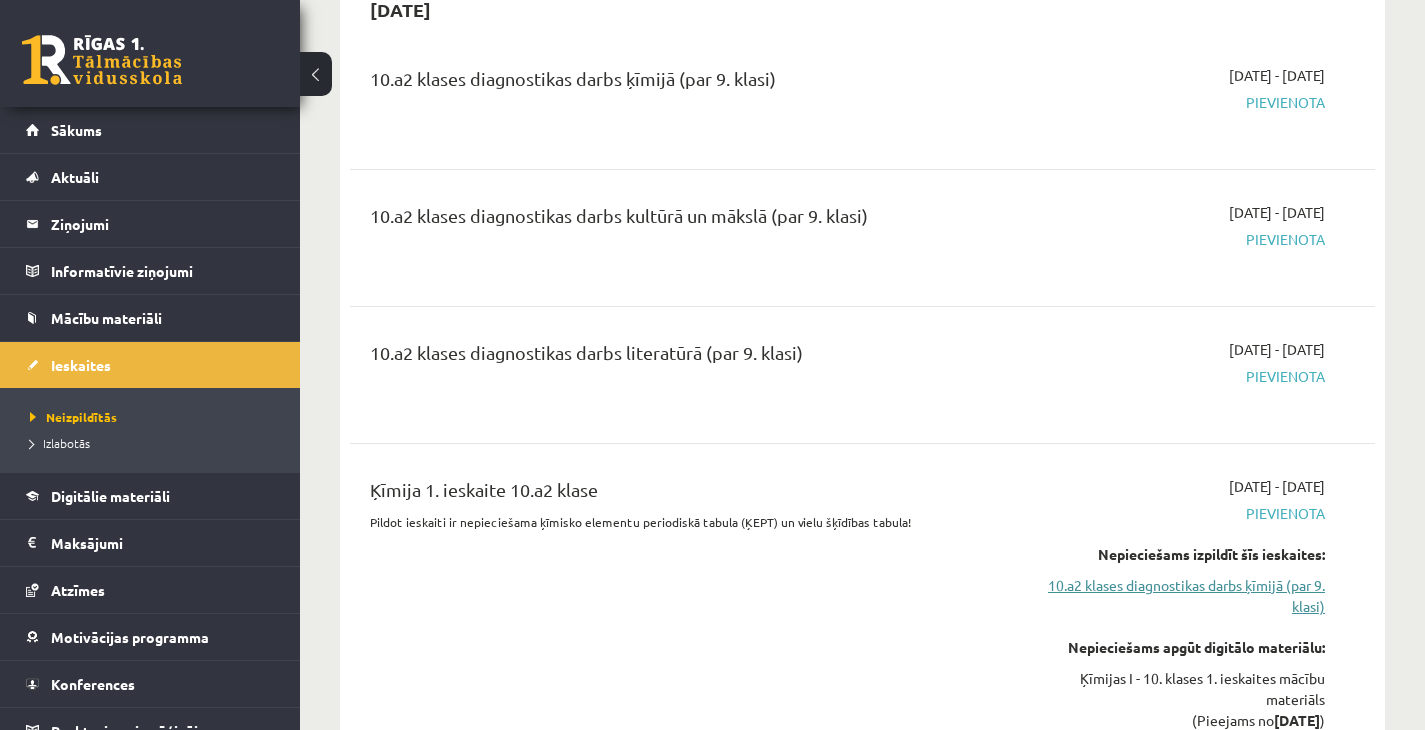 click on "10.a2 klases diagnostikas darbs ķīmijā (par 9. klasi)" at bounding box center (1176, 596) 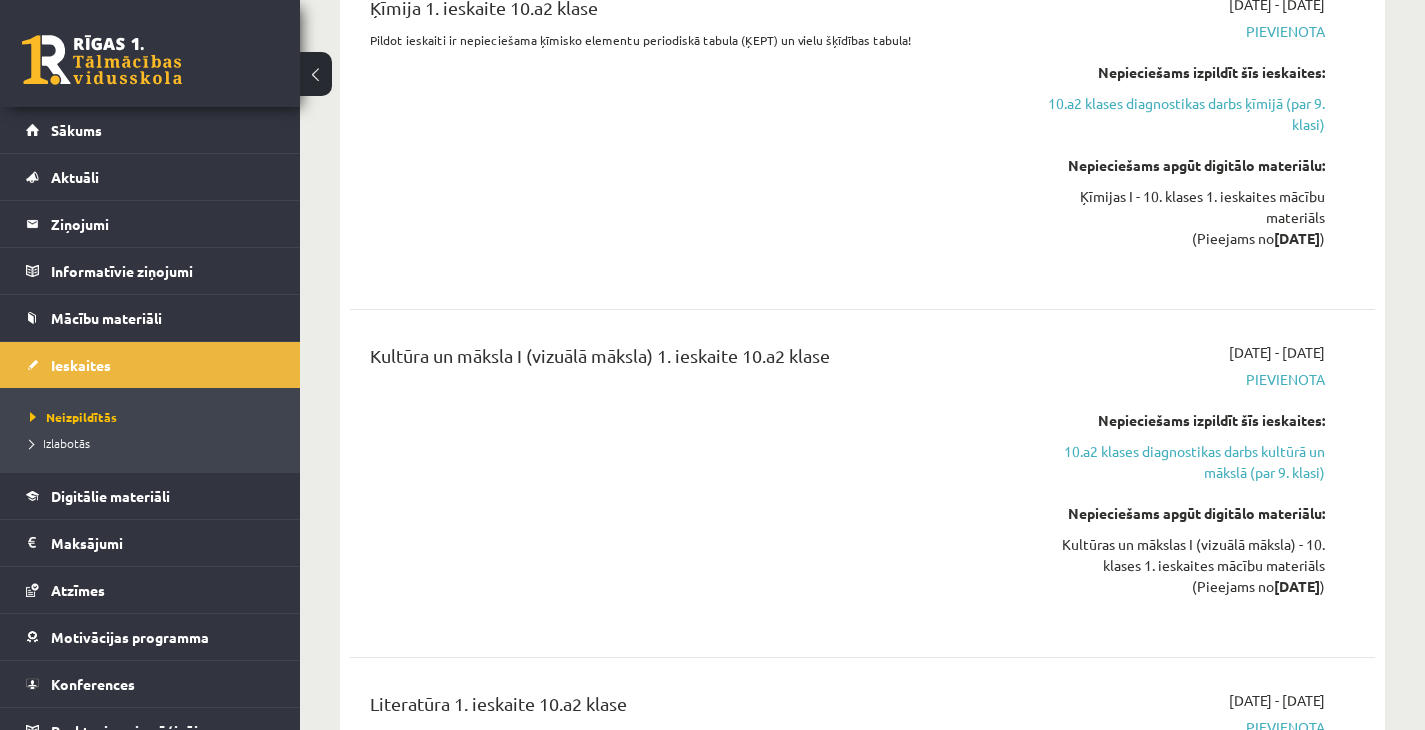 scroll, scrollTop: 2469, scrollLeft: 0, axis: vertical 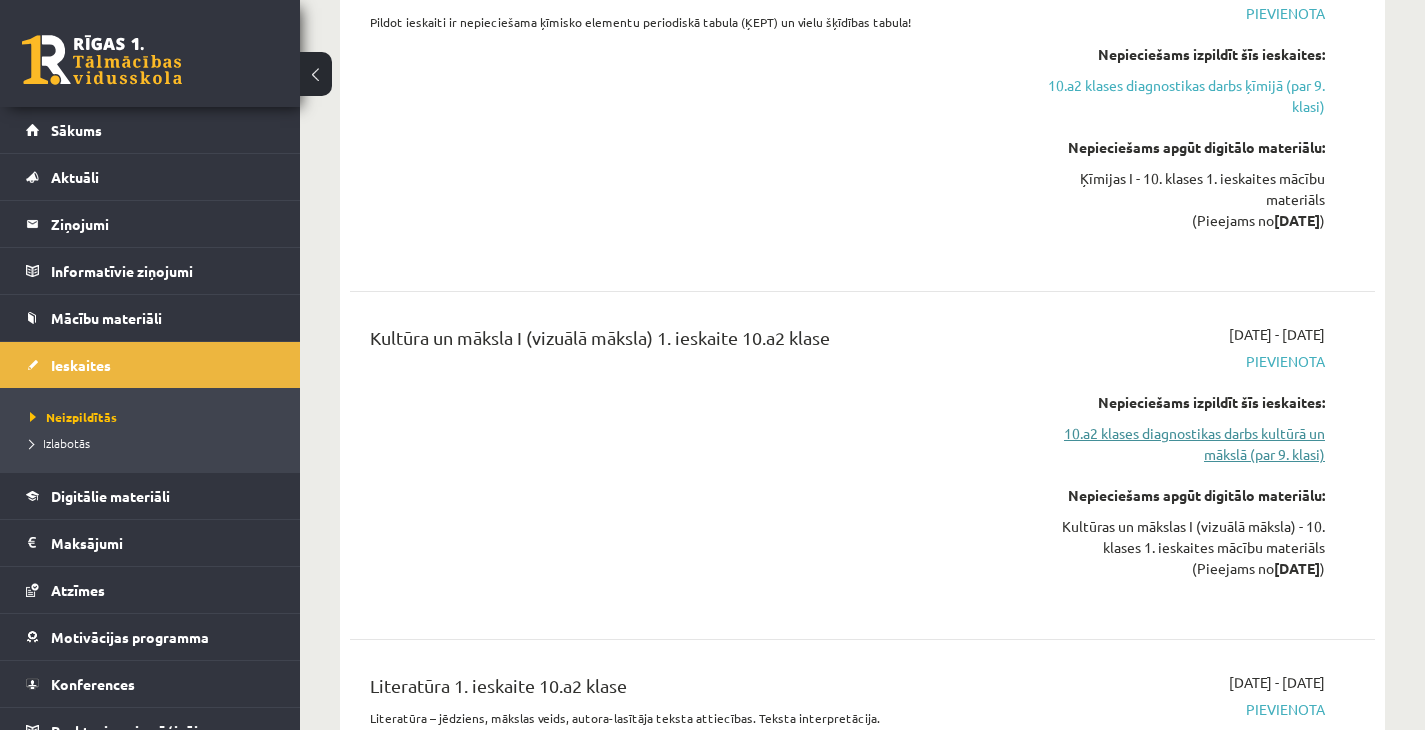 click on "10.a2 klases diagnostikas darbs kultūrā un mākslā (par 9. klasi)" at bounding box center [1176, 444] 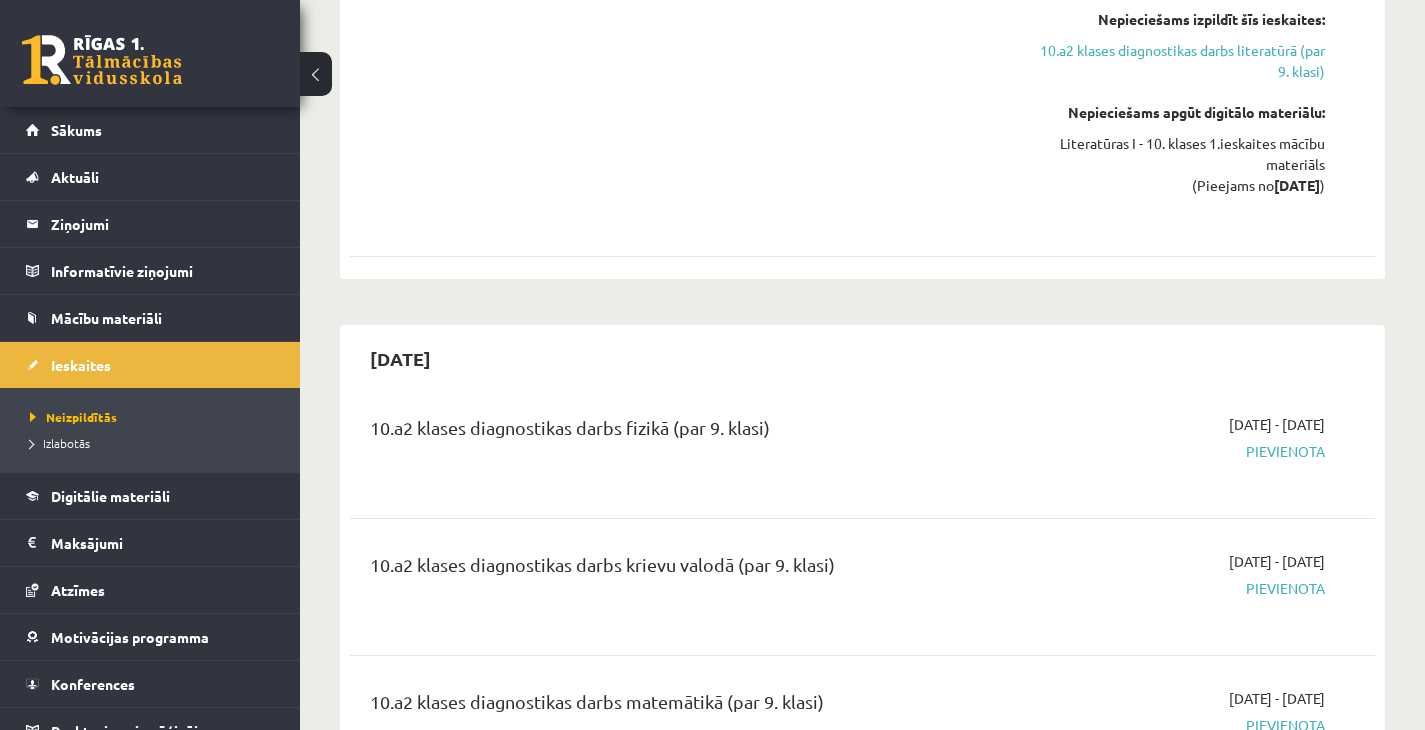 scroll, scrollTop: 3206, scrollLeft: 0, axis: vertical 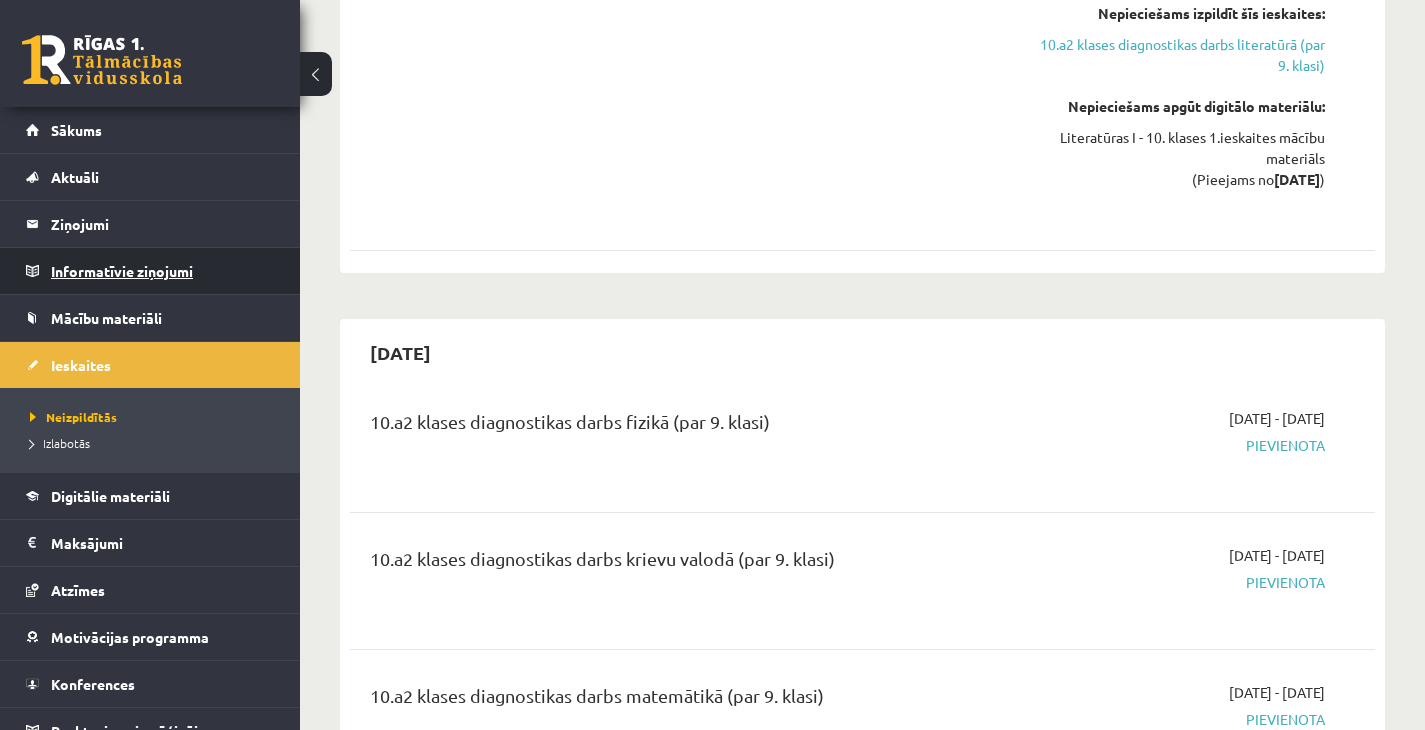 click on "Informatīvie ziņojumi
0" at bounding box center [163, 271] 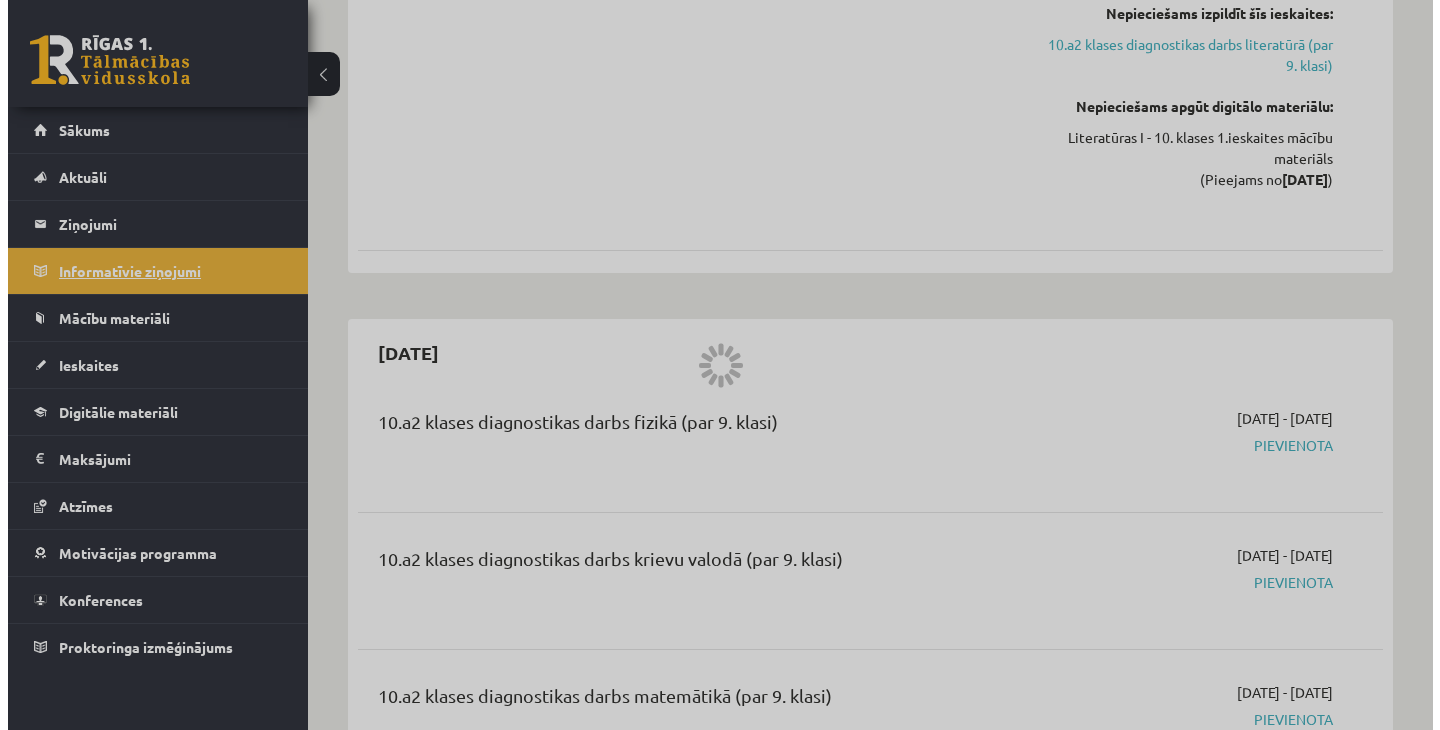 scroll, scrollTop: 0, scrollLeft: 0, axis: both 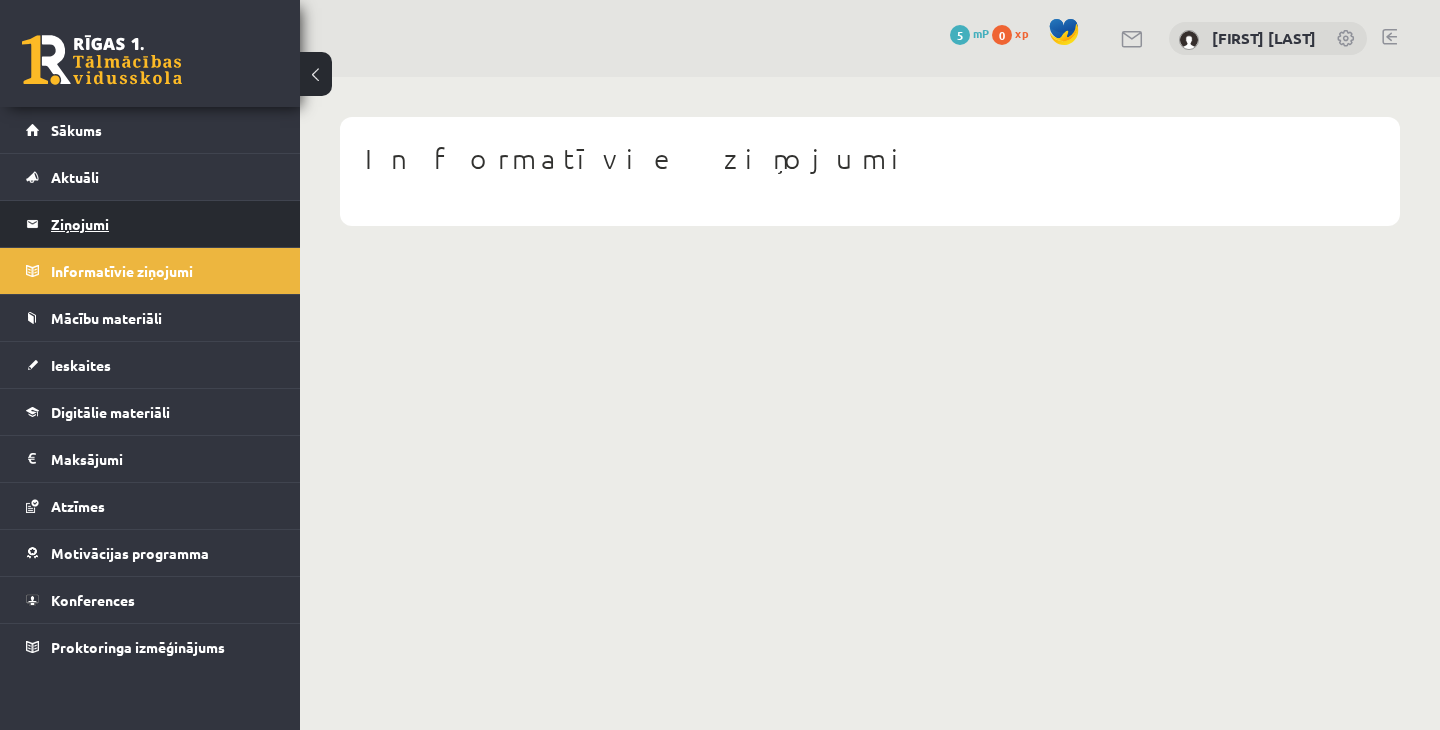 click on "Ziņojumi
0" at bounding box center (163, 224) 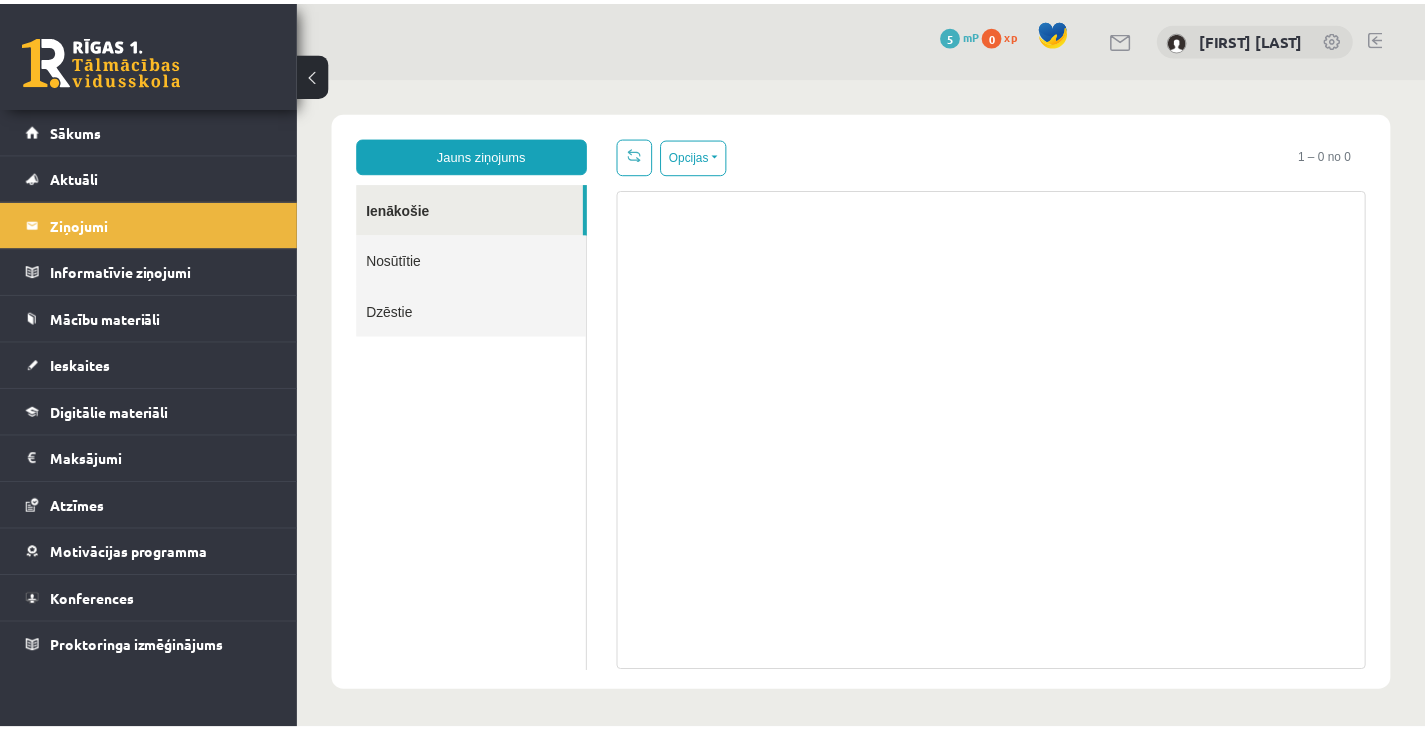 scroll, scrollTop: 0, scrollLeft: 0, axis: both 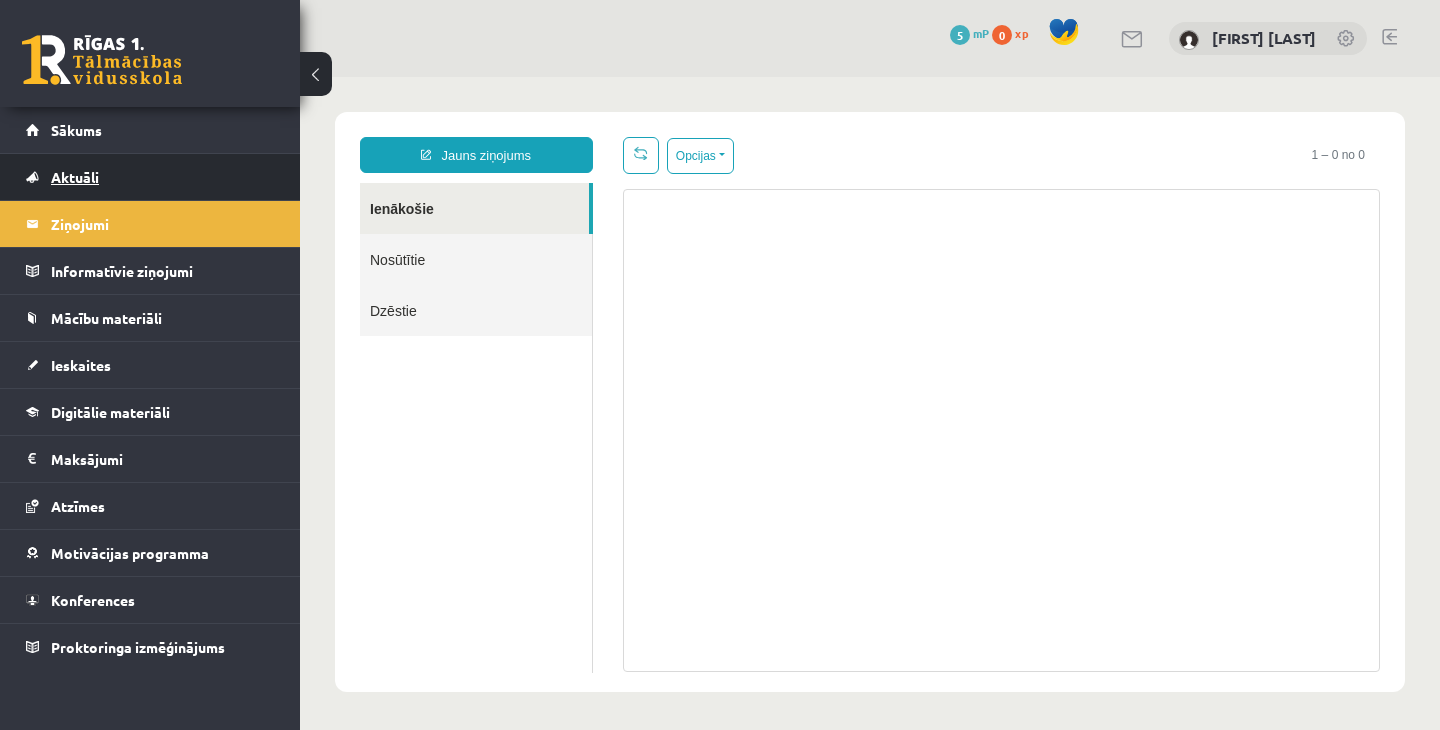 click on "Aktuāli" at bounding box center (75, 177) 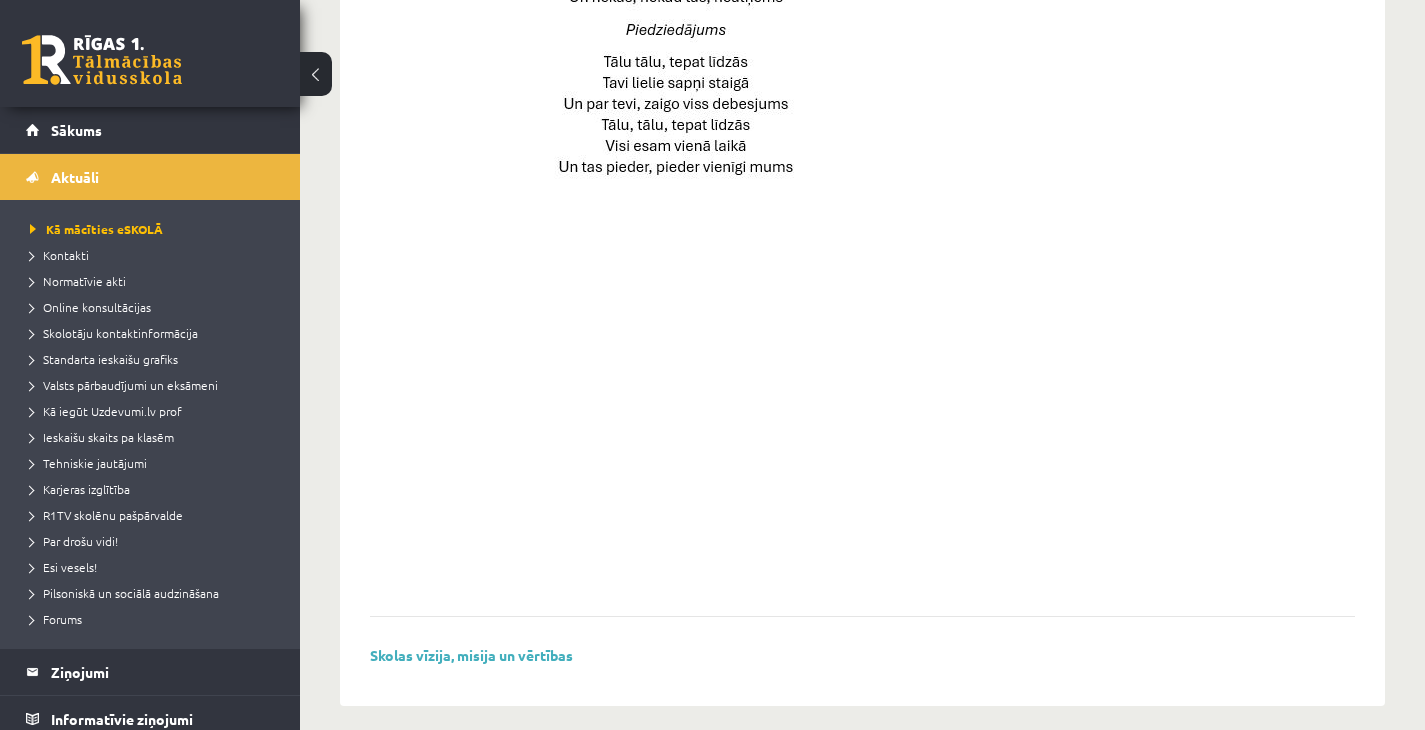 scroll, scrollTop: 1449, scrollLeft: 0, axis: vertical 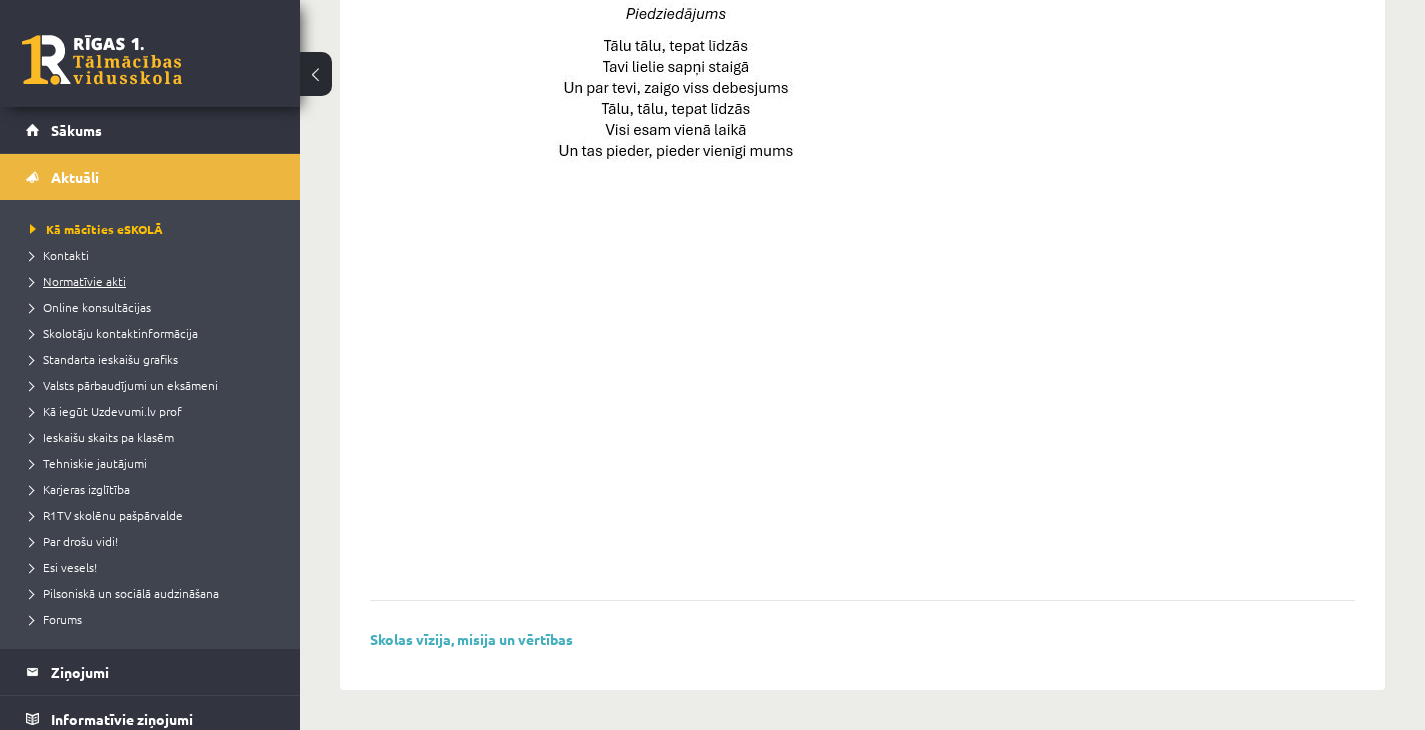 click on "Normatīvie akti" at bounding box center [78, 281] 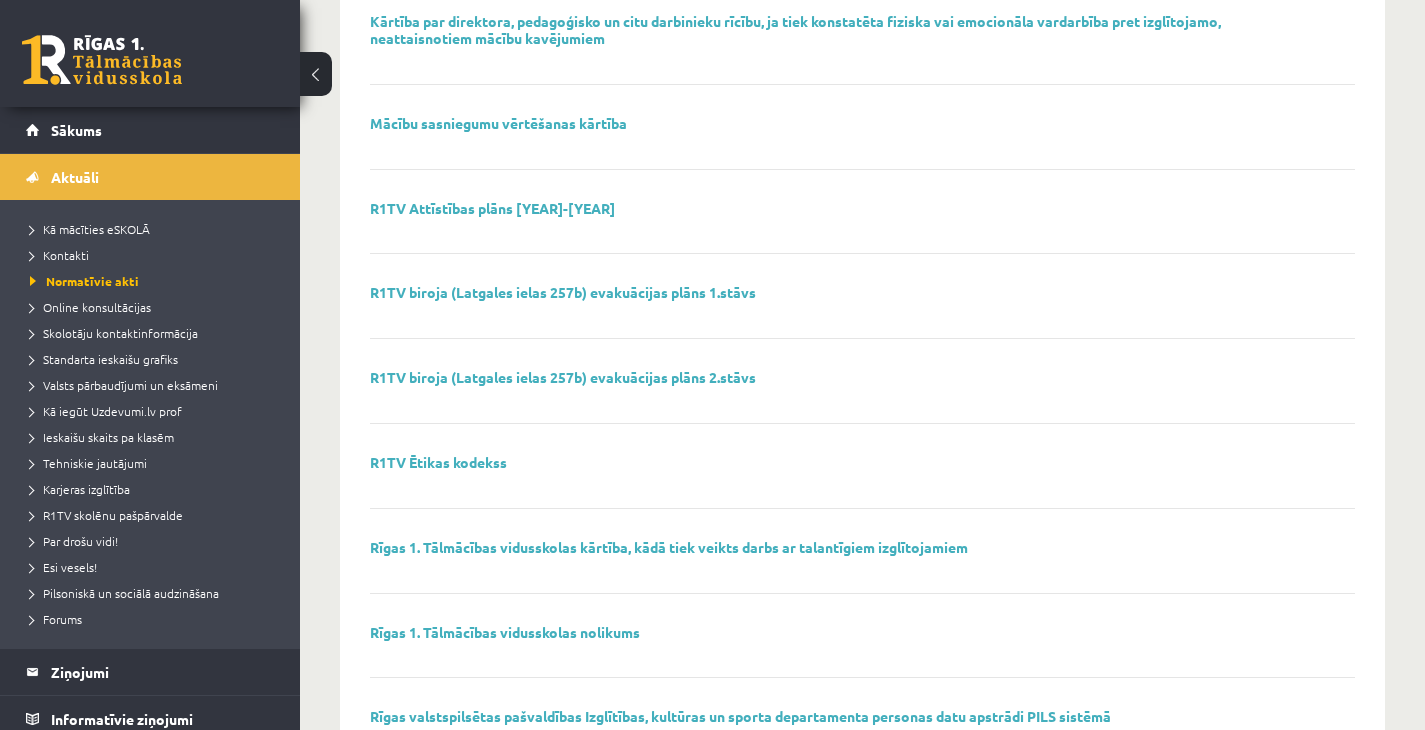 scroll, scrollTop: 1228, scrollLeft: 0, axis: vertical 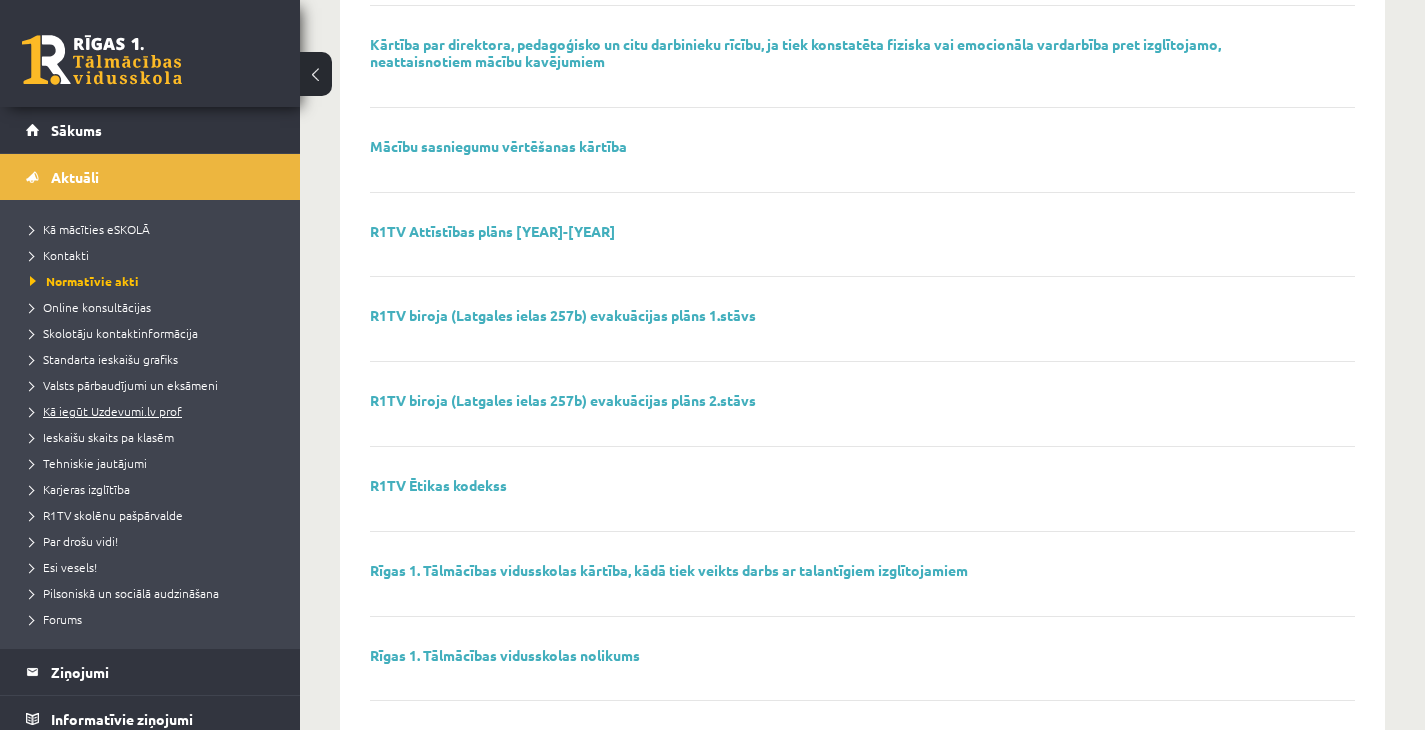 click on "Kā iegūt Uzdevumi.lv prof" at bounding box center (106, 411) 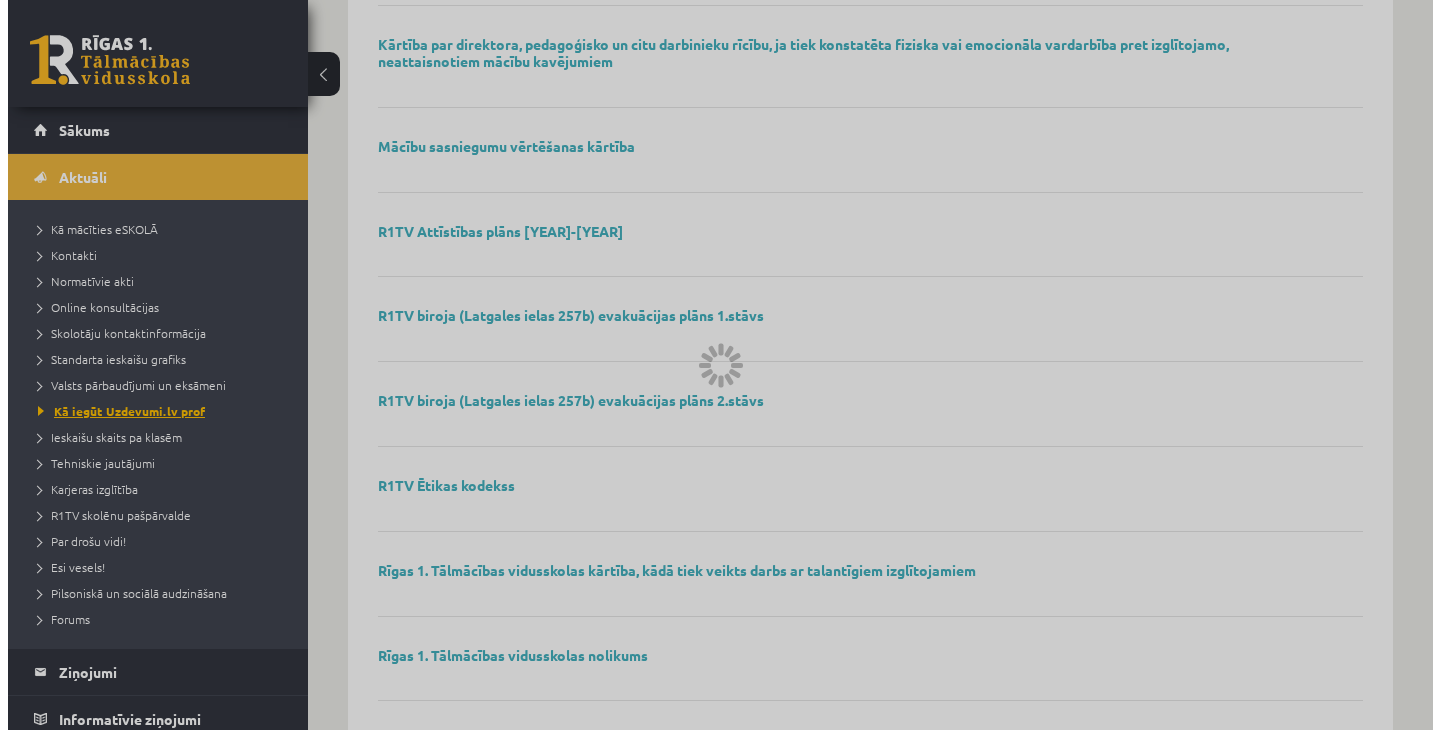 scroll, scrollTop: 0, scrollLeft: 0, axis: both 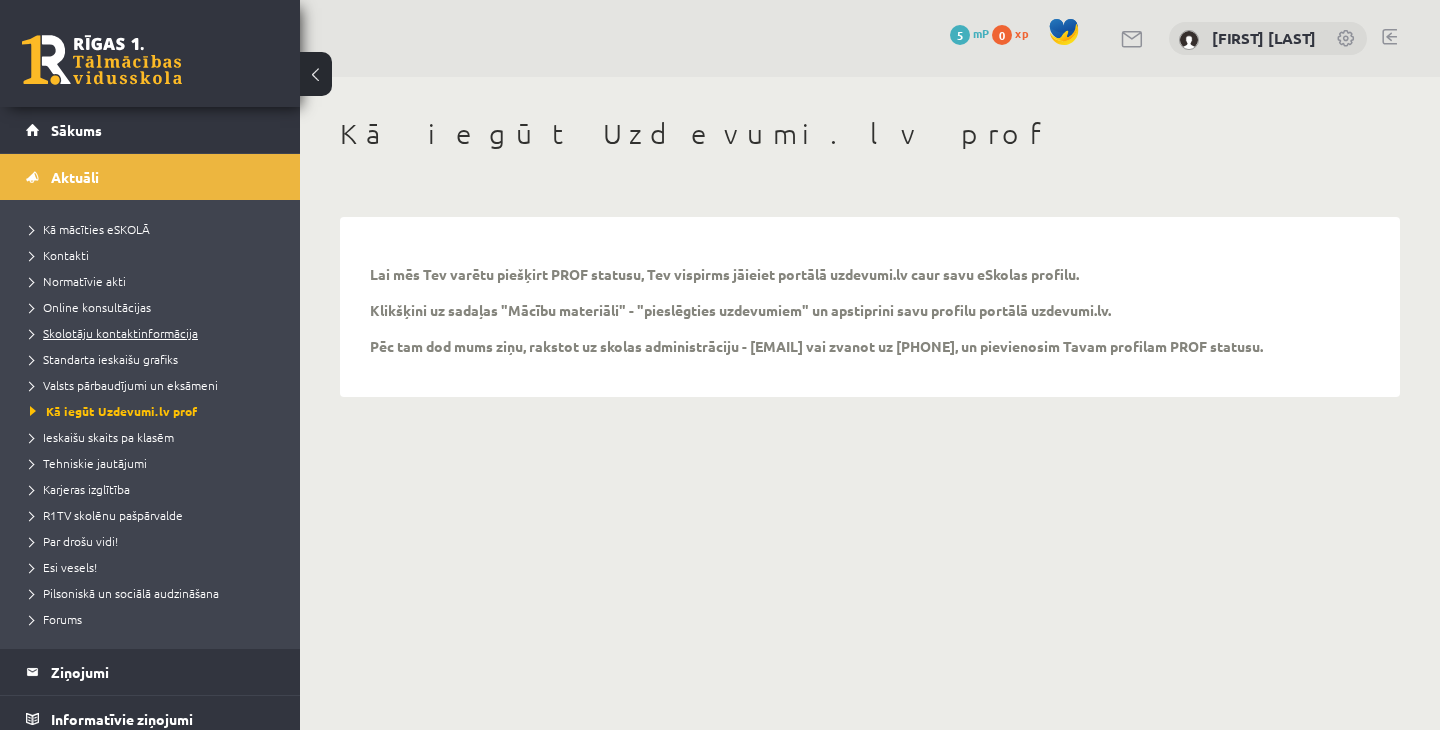 click on "Skolotāju kontaktinformācija" at bounding box center [114, 333] 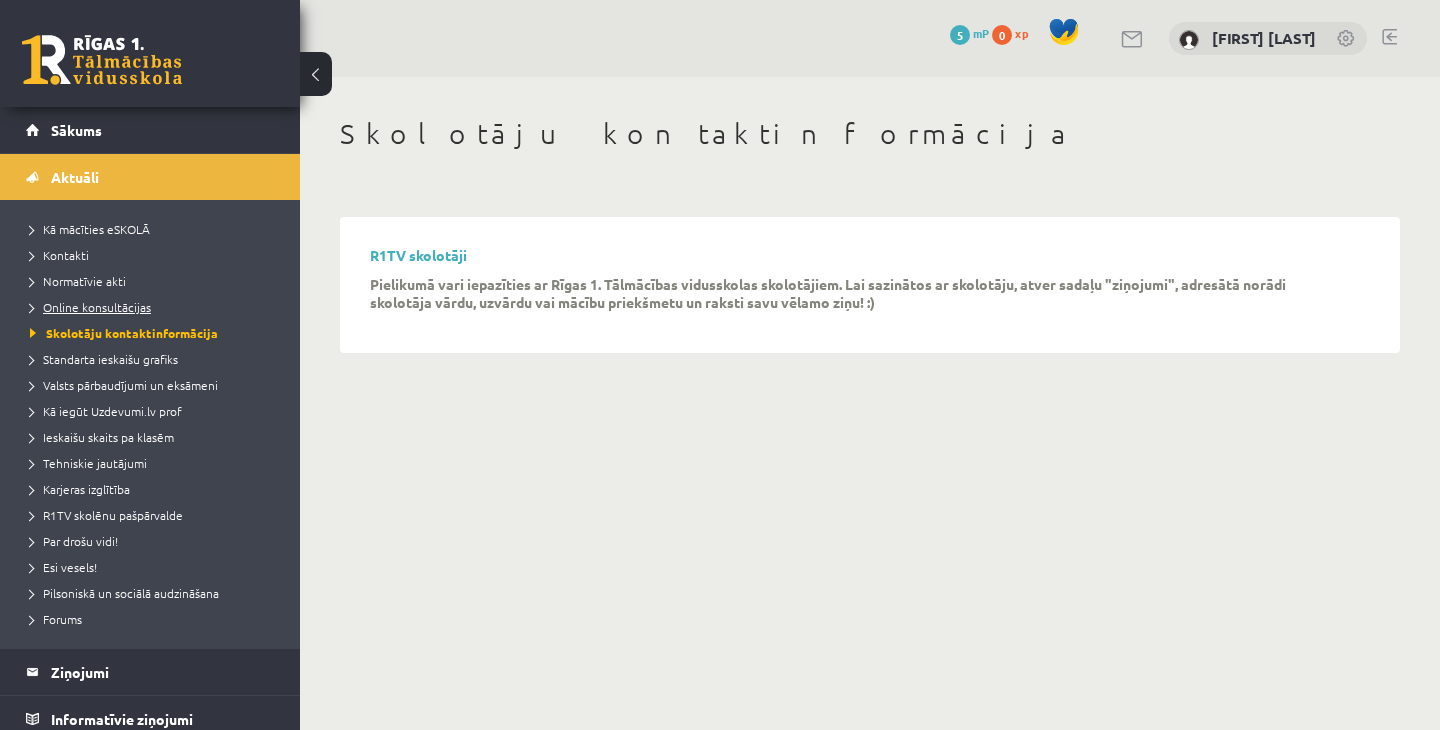 click on "Online konsultācijas" at bounding box center [90, 307] 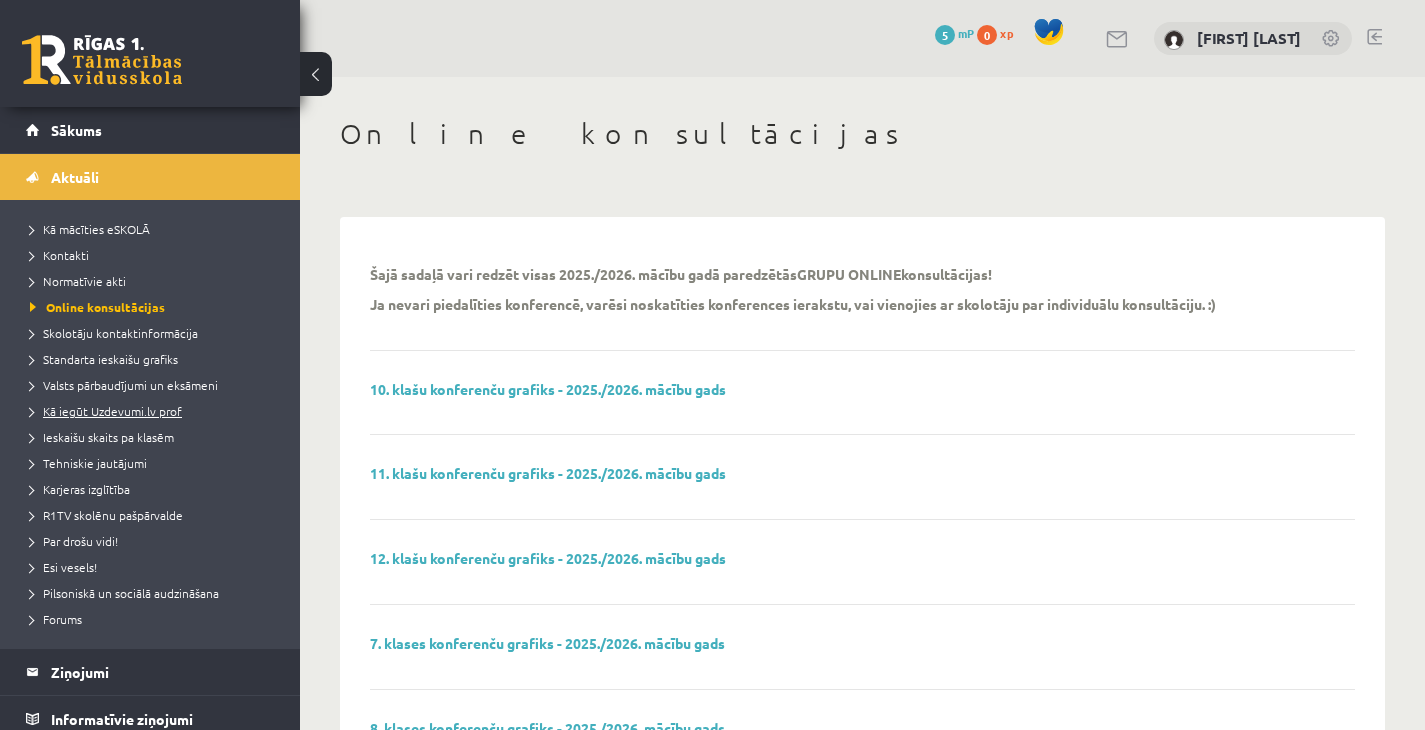 click on "Kā iegūt Uzdevumi.lv prof" at bounding box center (106, 411) 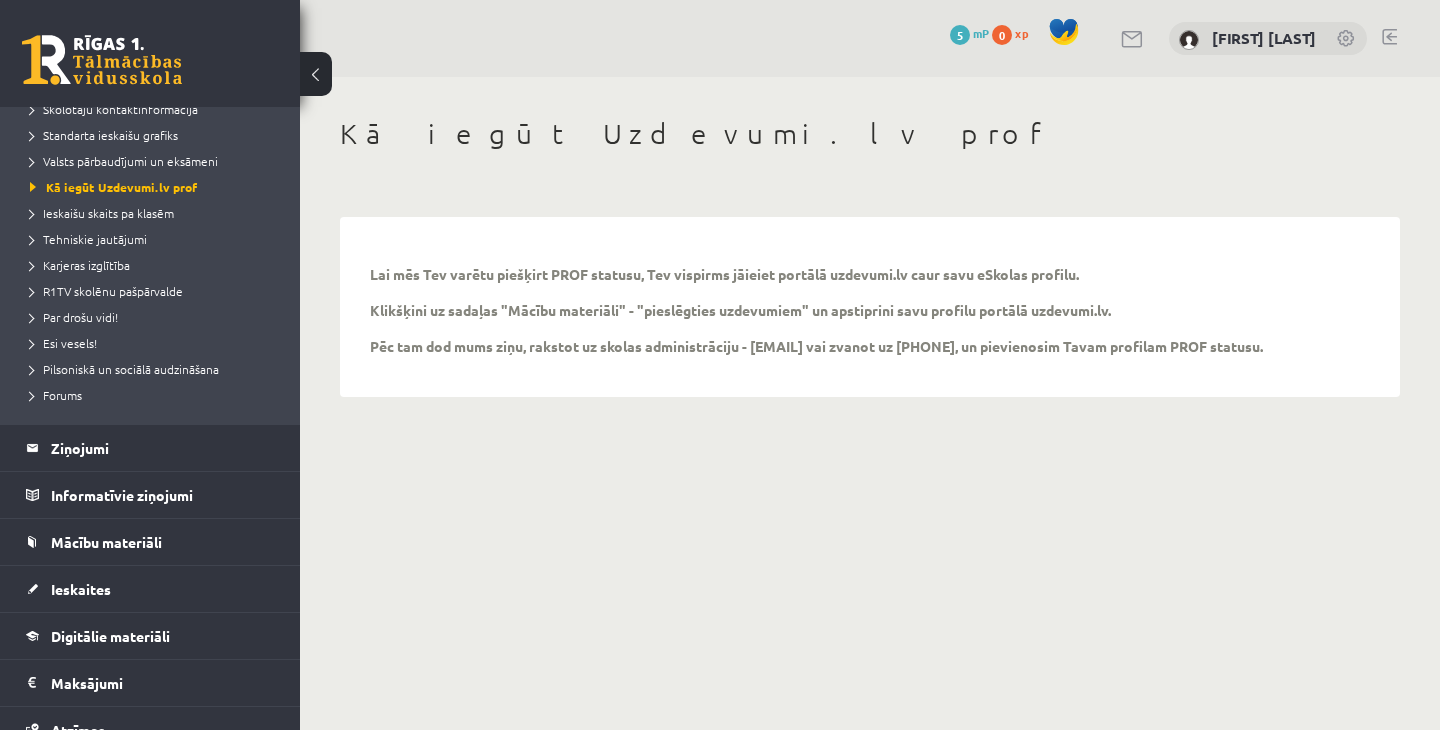 scroll, scrollTop: 300, scrollLeft: 0, axis: vertical 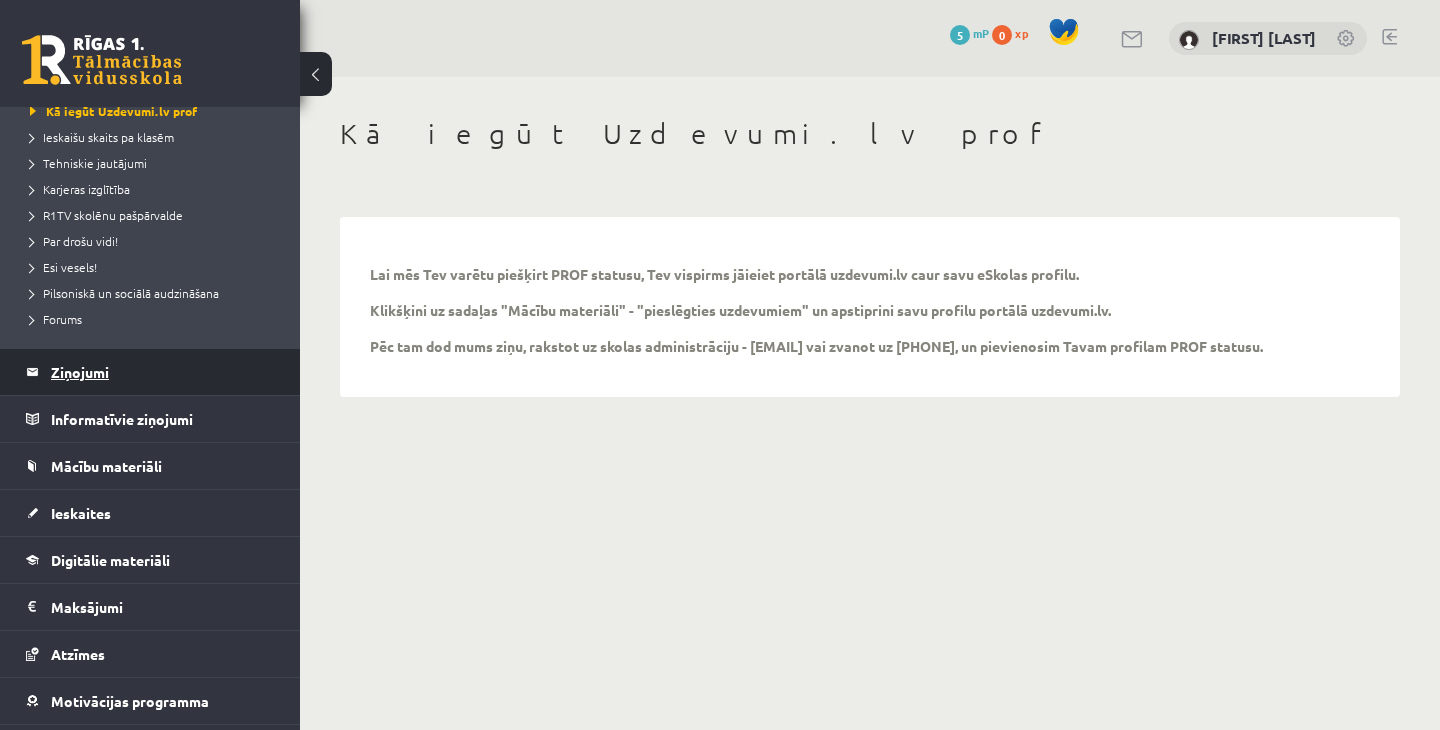 click on "Ziņojumi
0" at bounding box center (163, 372) 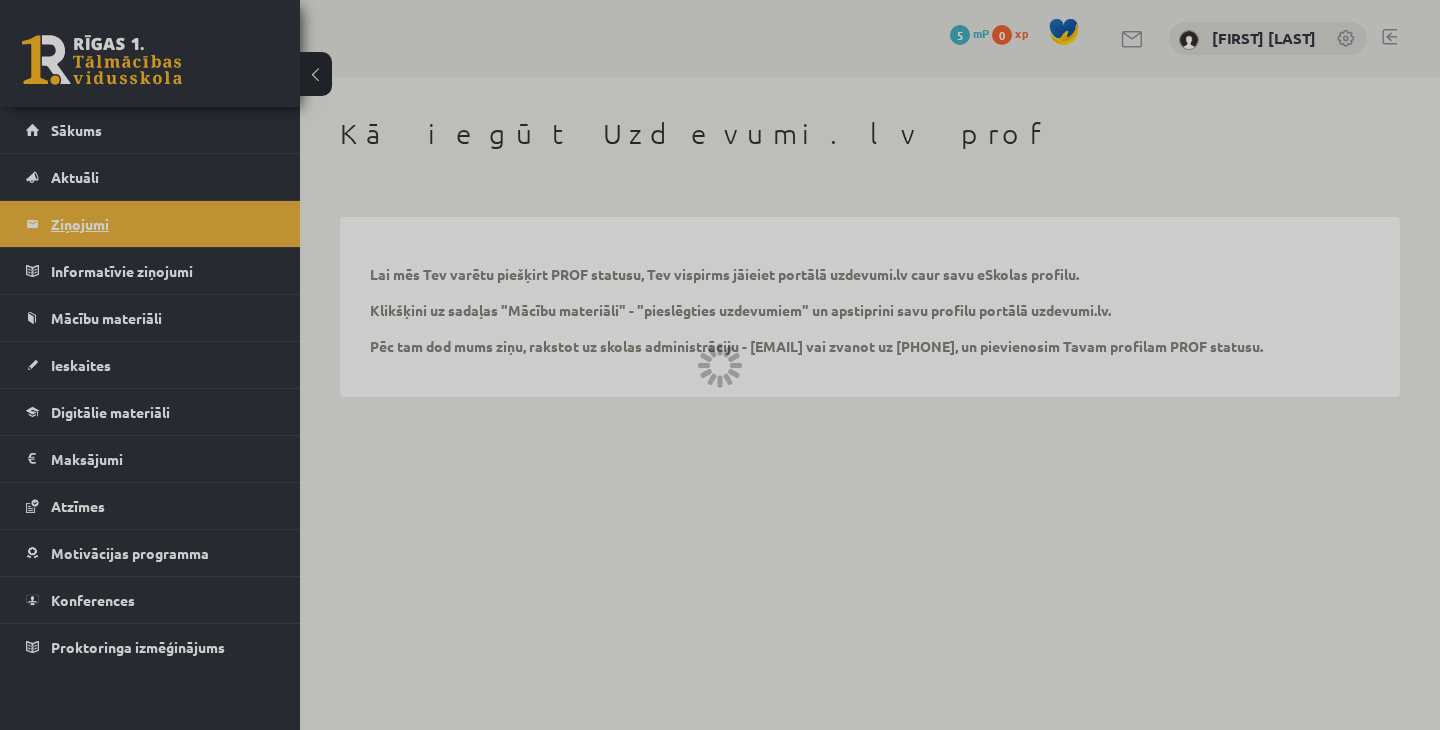 scroll, scrollTop: 0, scrollLeft: 0, axis: both 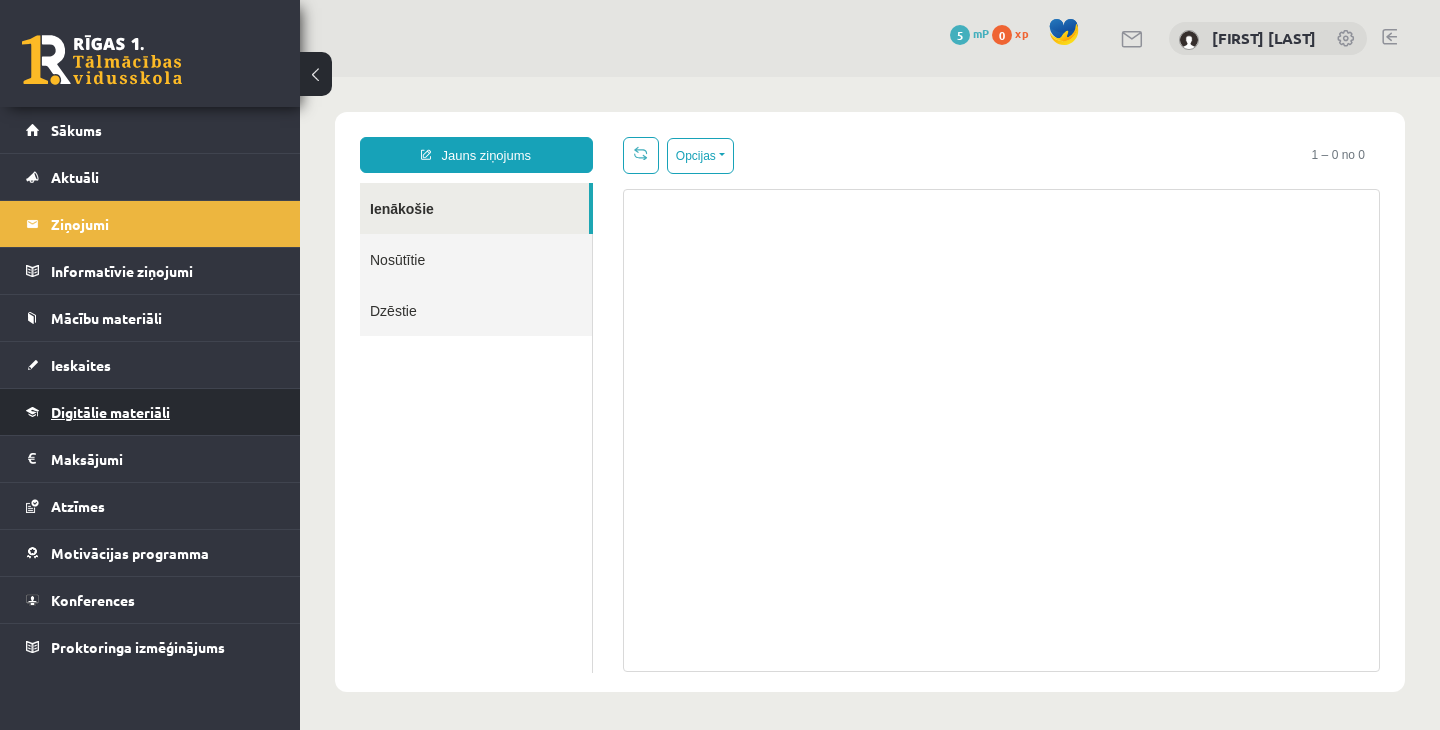 click on "Digitālie materiāli" at bounding box center [150, 412] 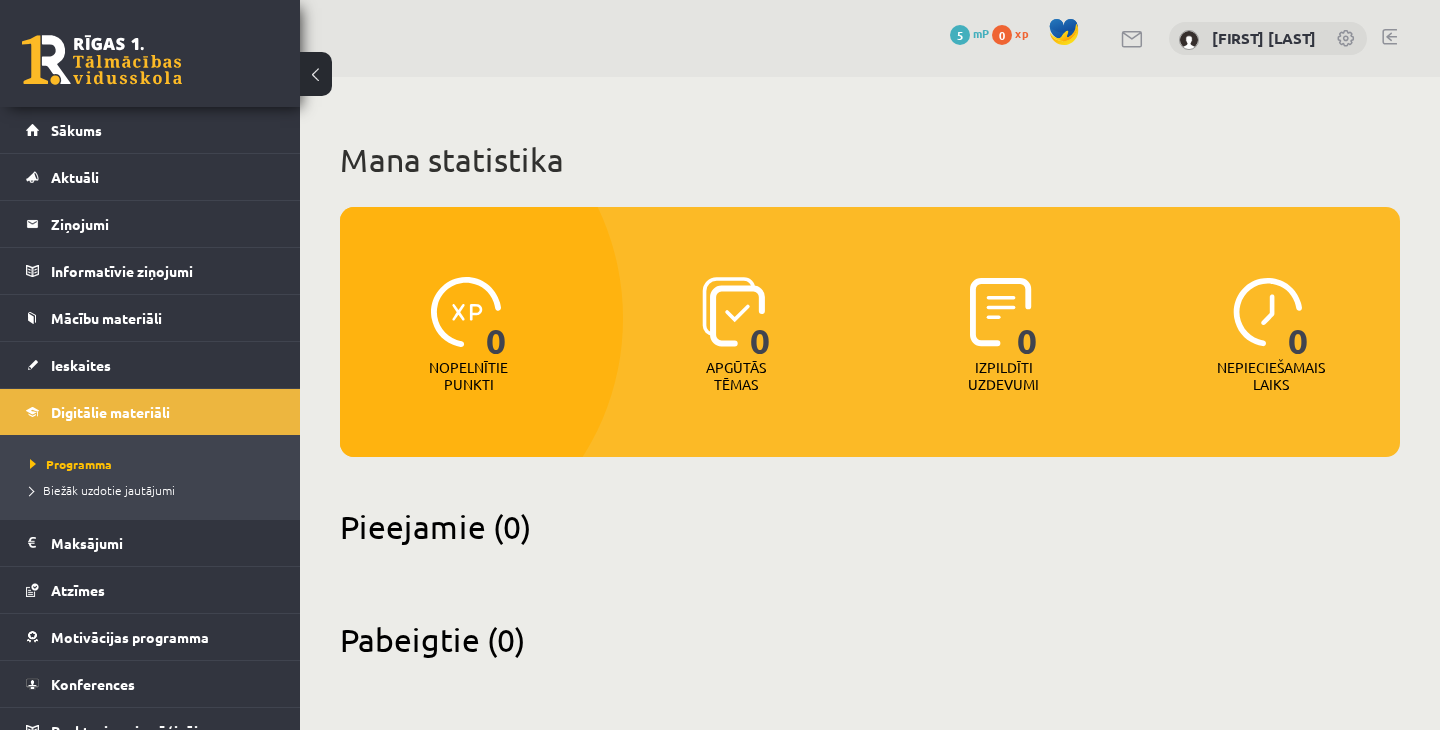 click at bounding box center (466, 312) 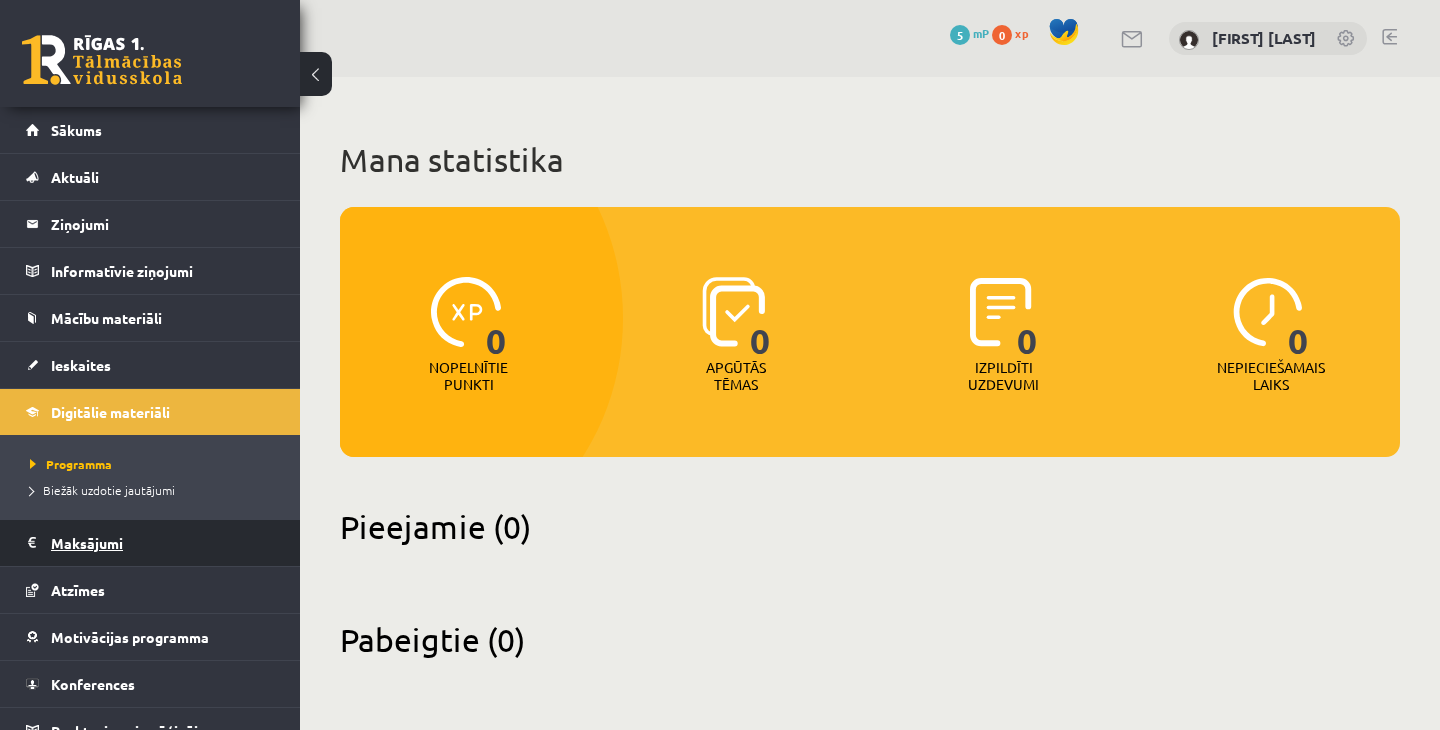 click on "Maksājumi
0" at bounding box center (163, 543) 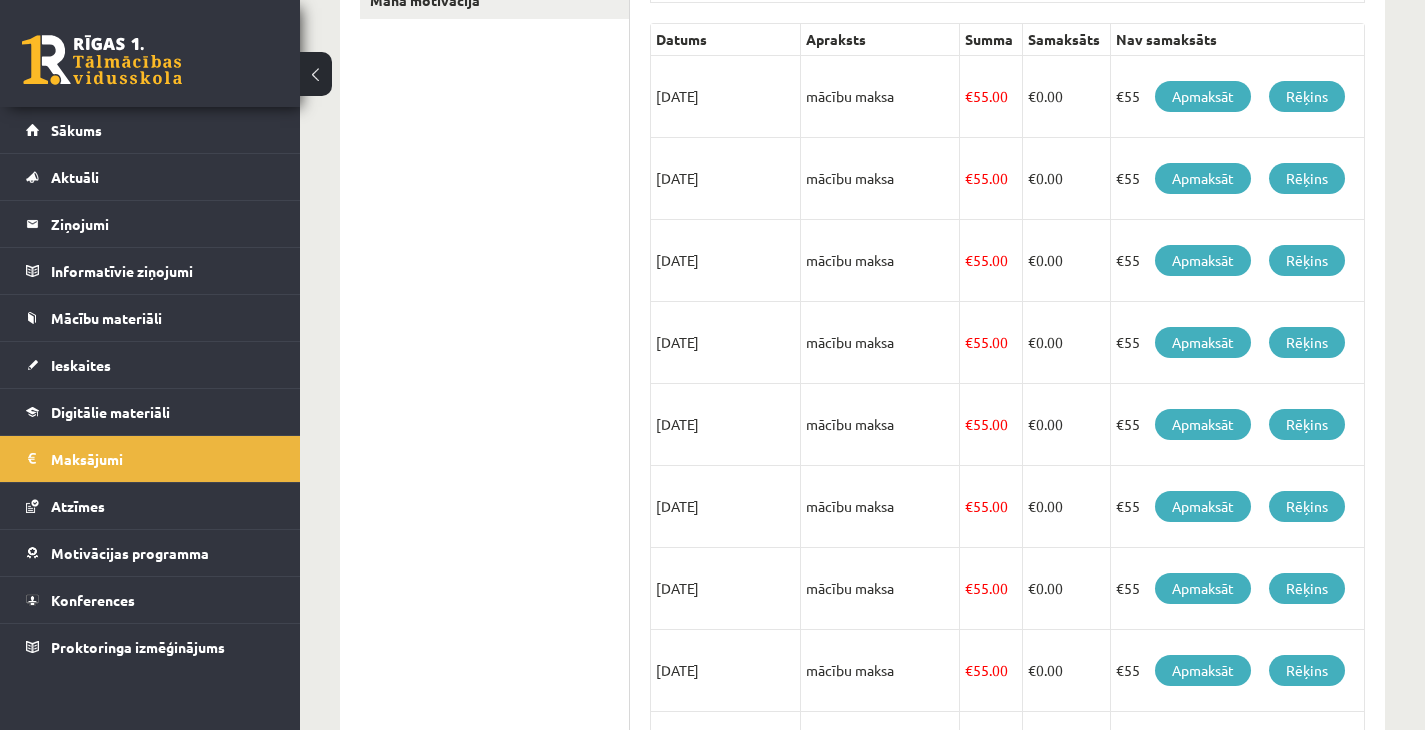 scroll, scrollTop: 500, scrollLeft: 0, axis: vertical 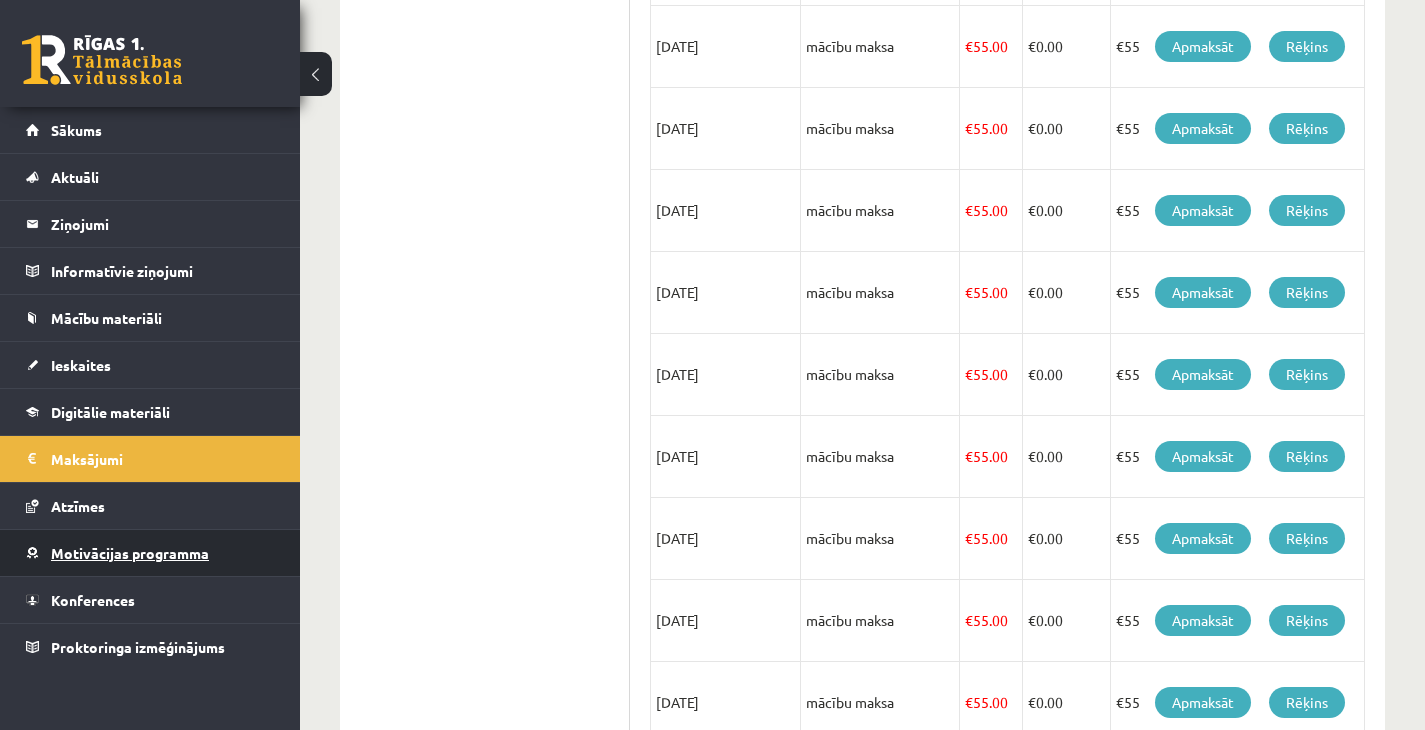 click on "Motivācijas programma" at bounding box center [150, 553] 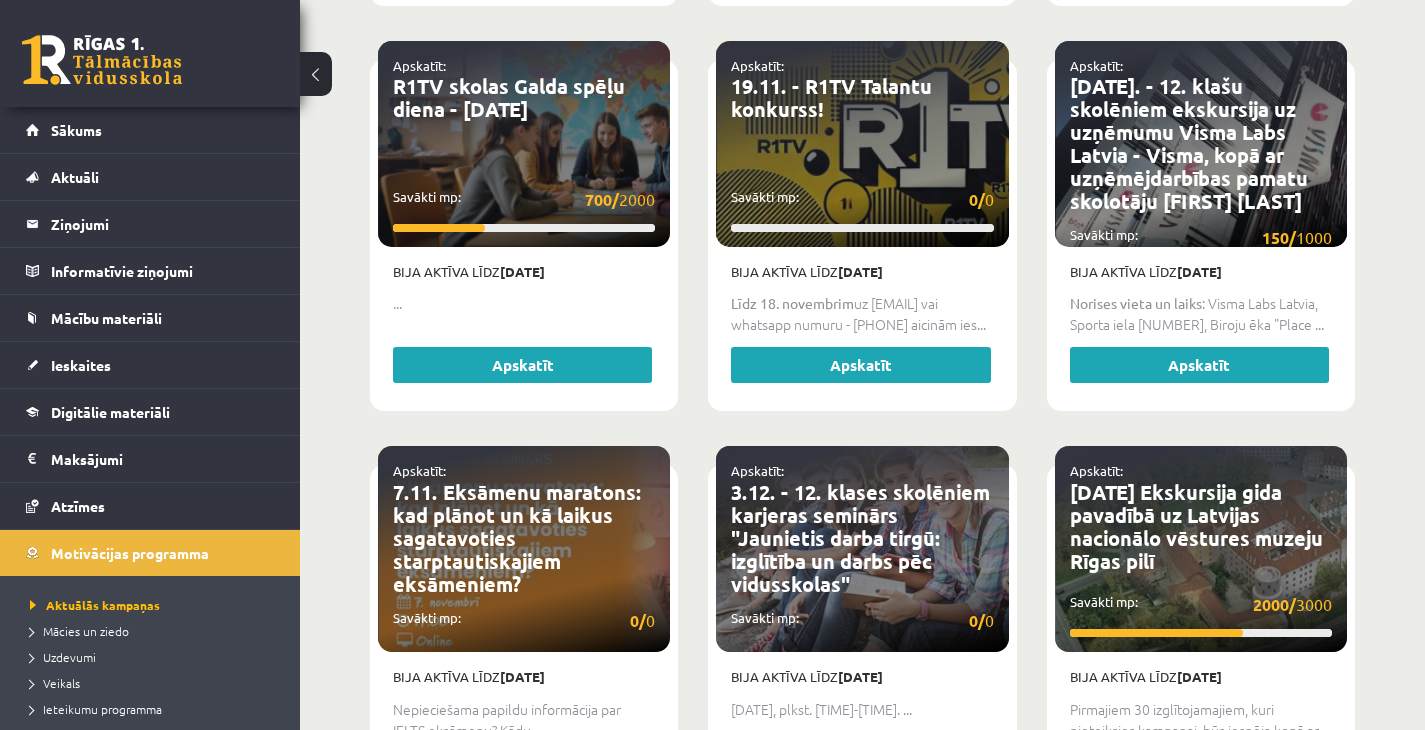scroll, scrollTop: 1300, scrollLeft: 0, axis: vertical 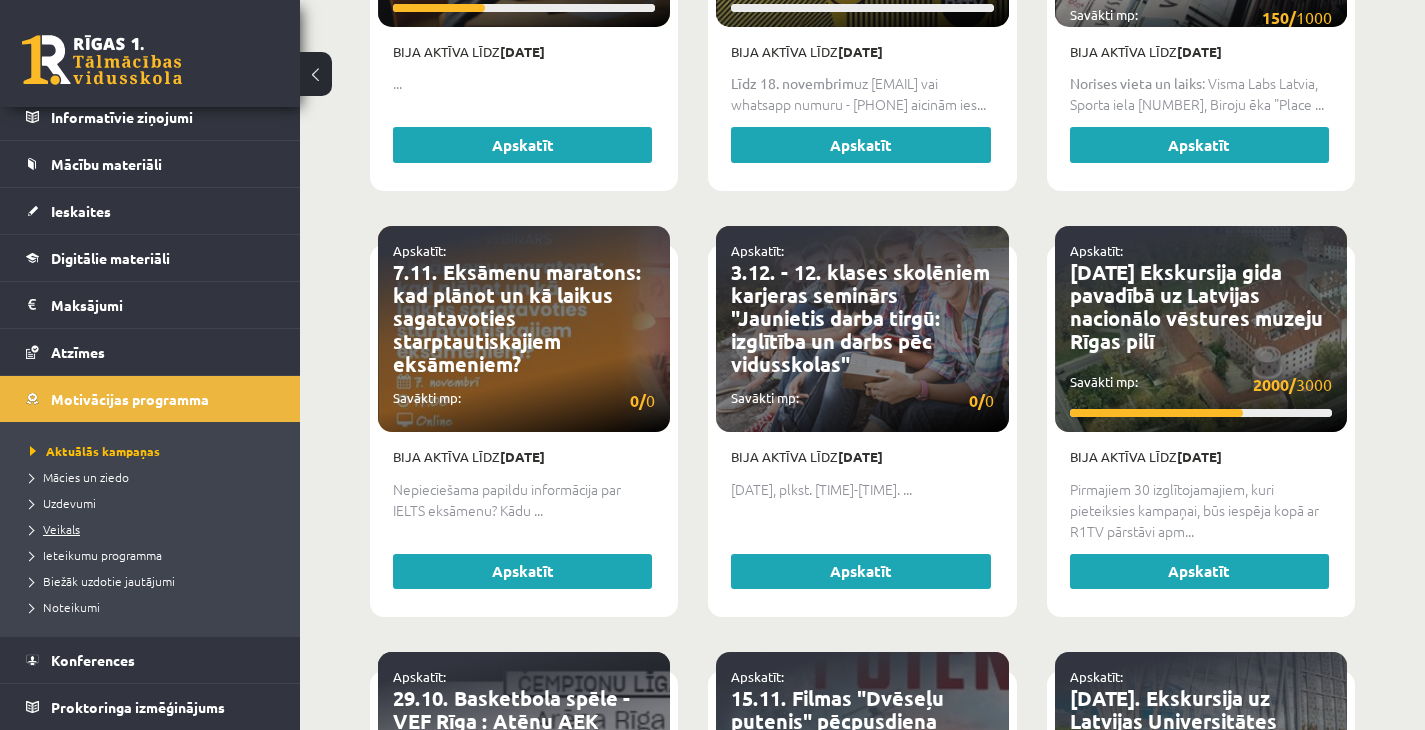 click on "Veikals" at bounding box center [55, 529] 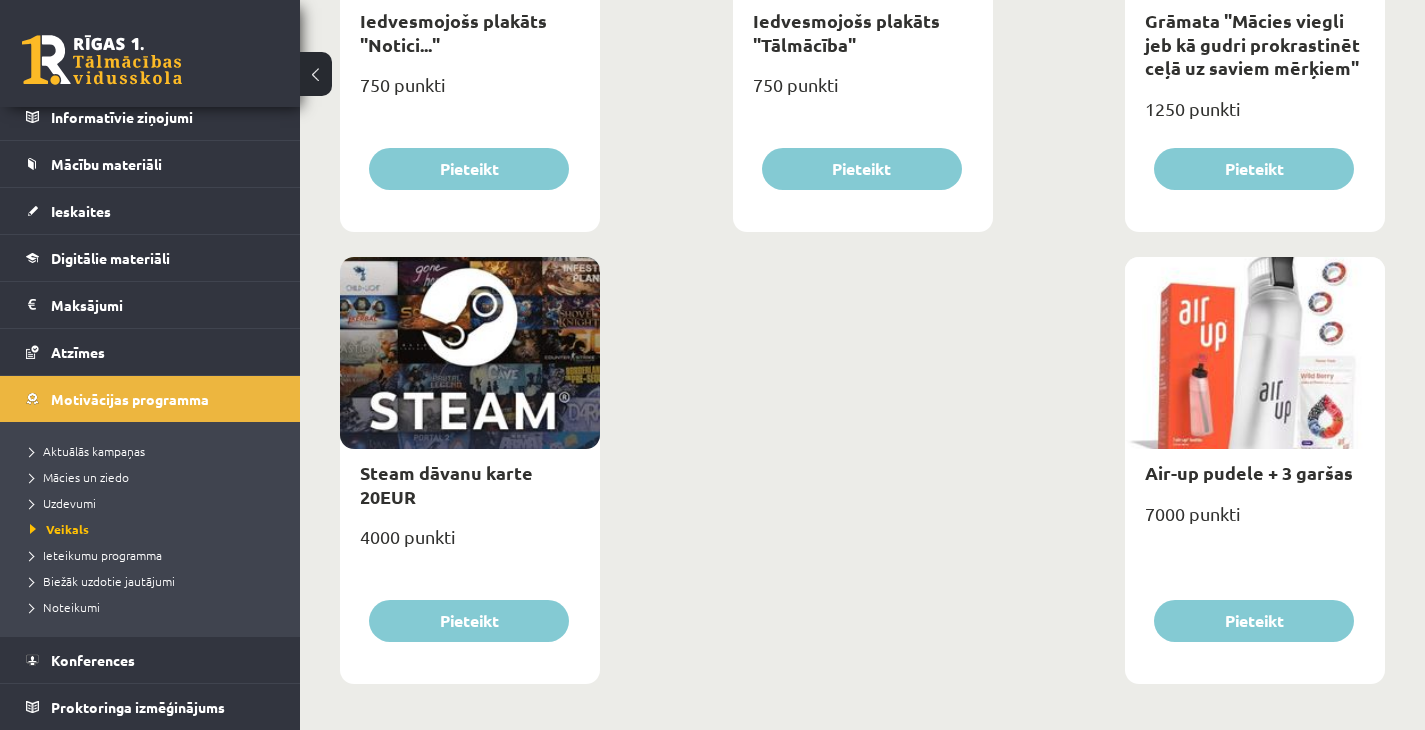 scroll, scrollTop: 3246, scrollLeft: 0, axis: vertical 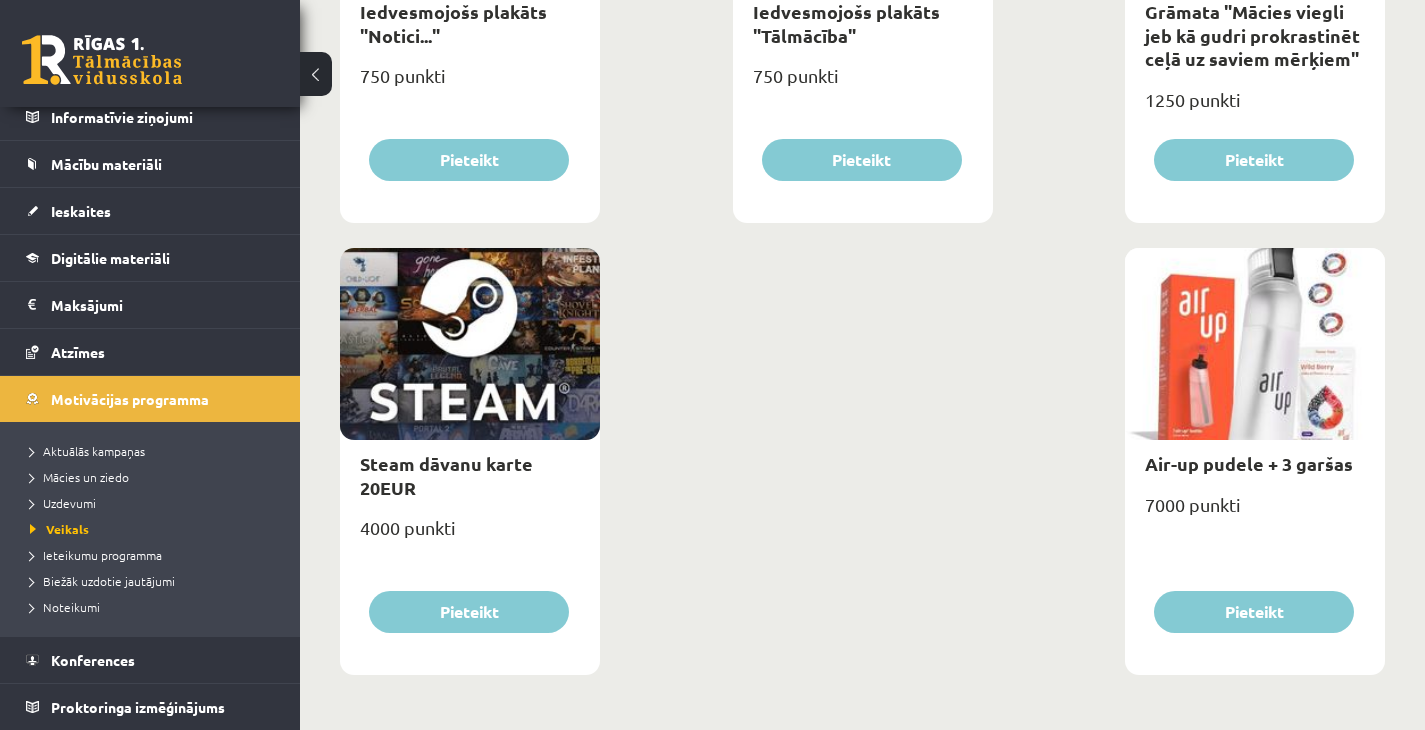 click on "Noteikumi" at bounding box center (155, 607) 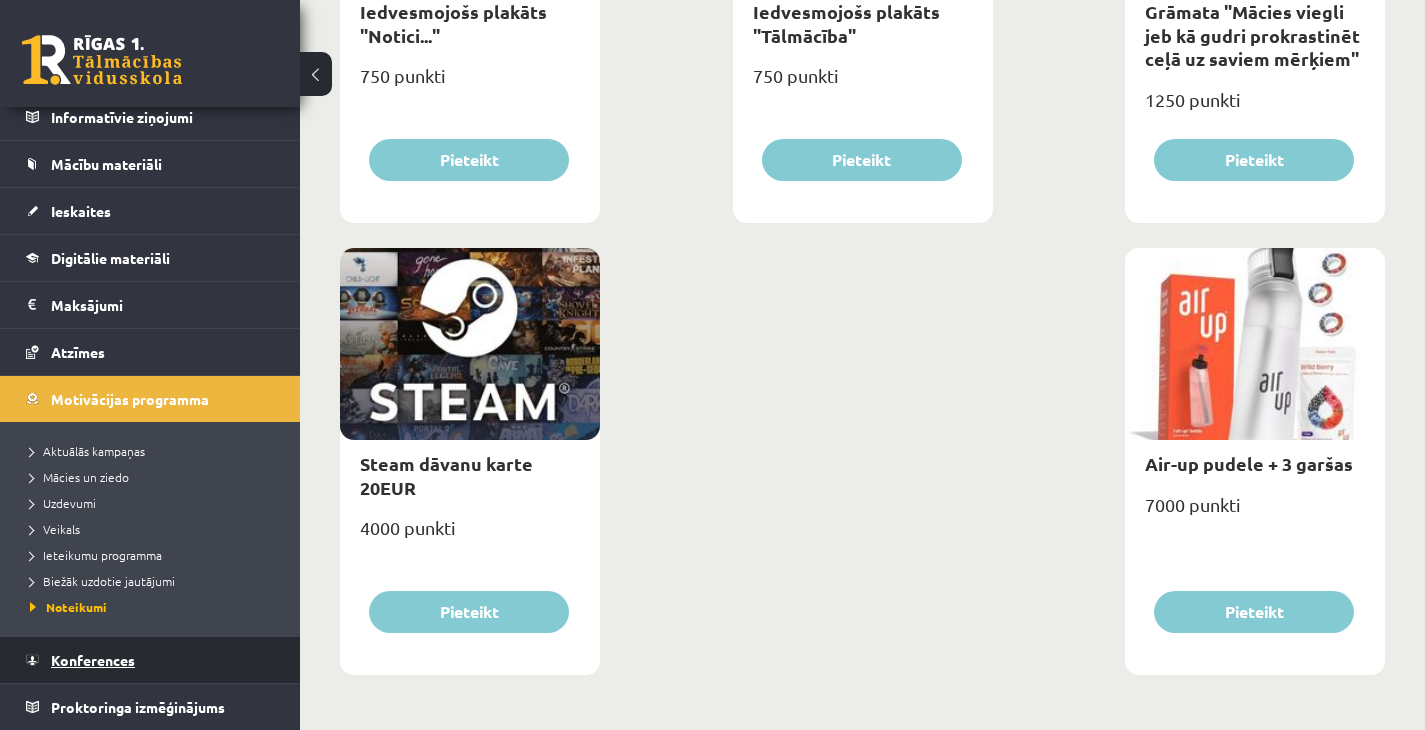 click on "Konferences" at bounding box center (93, 660) 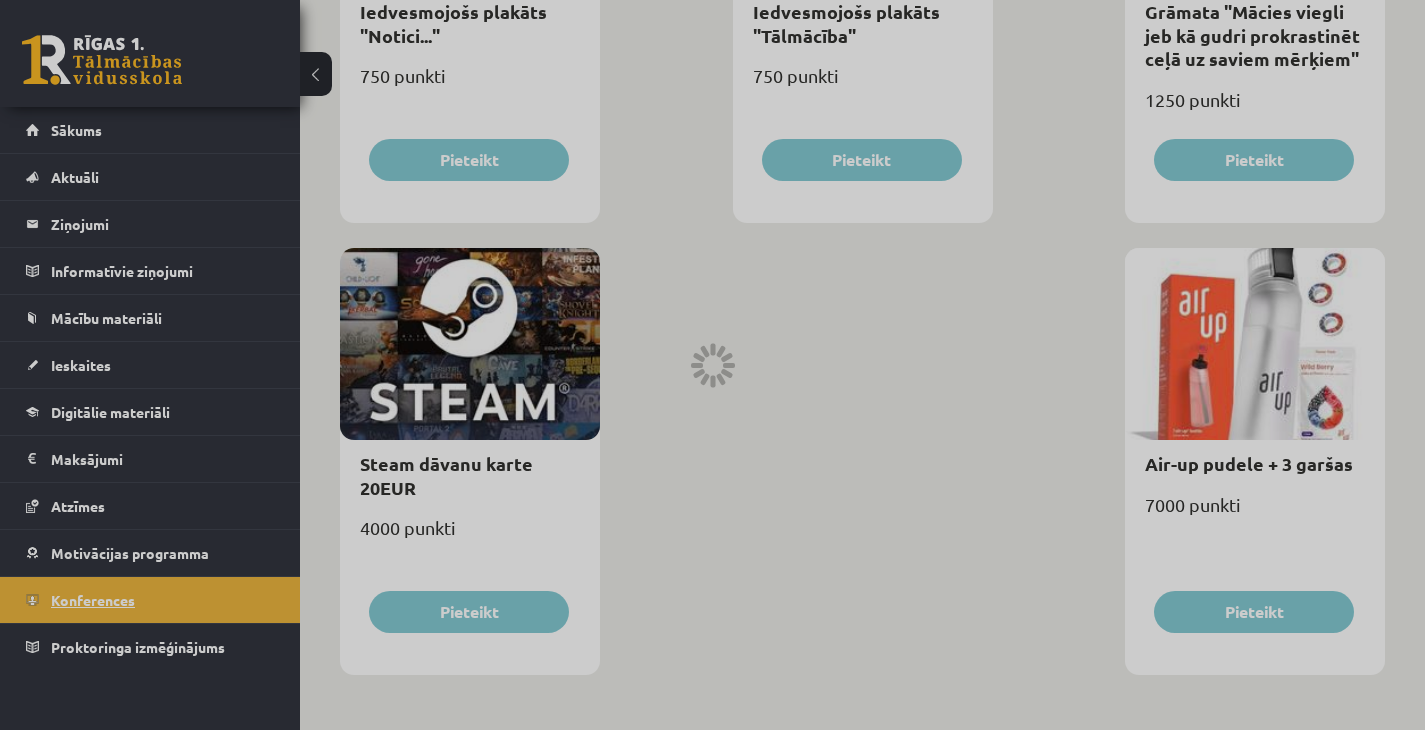 scroll, scrollTop: 0, scrollLeft: 0, axis: both 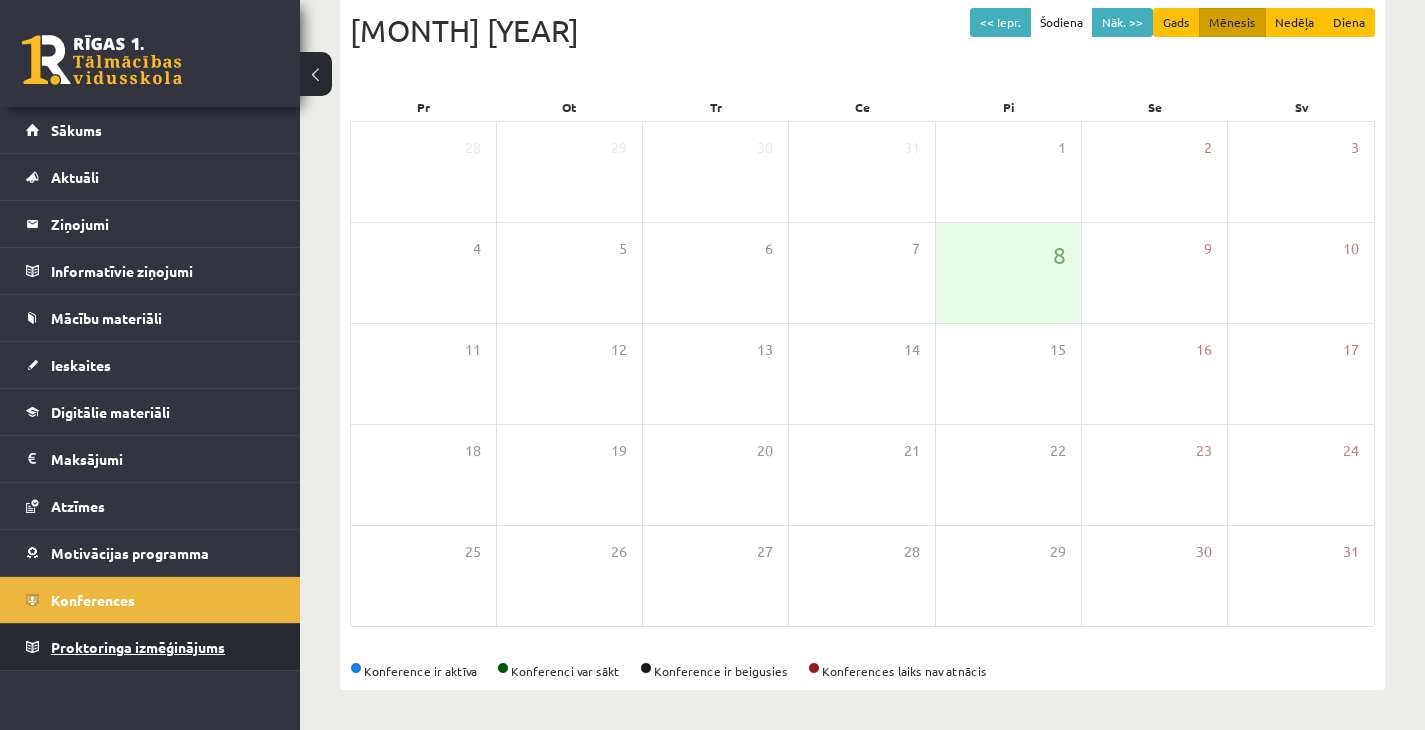 click on "Proktoringa izmēģinājums" at bounding box center (138, 647) 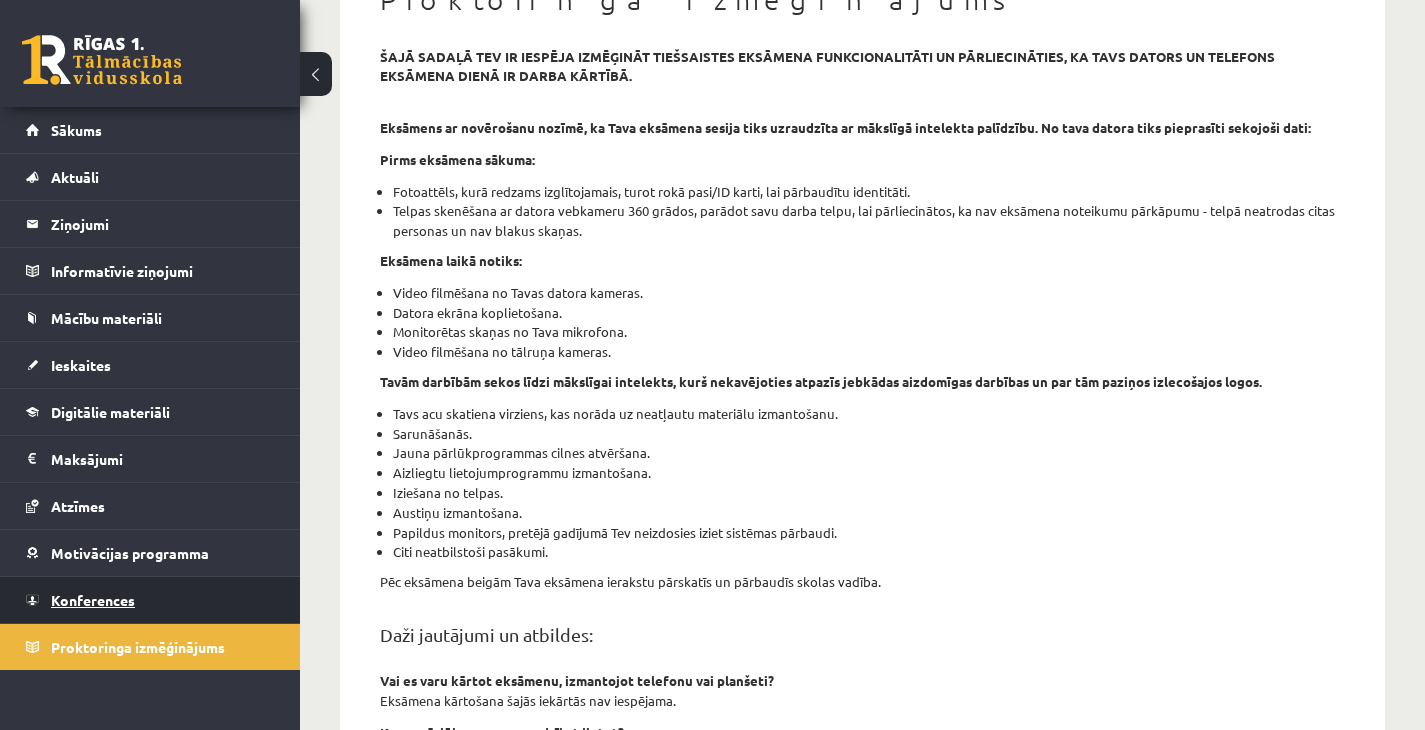 click on "Konferences" at bounding box center (150, 600) 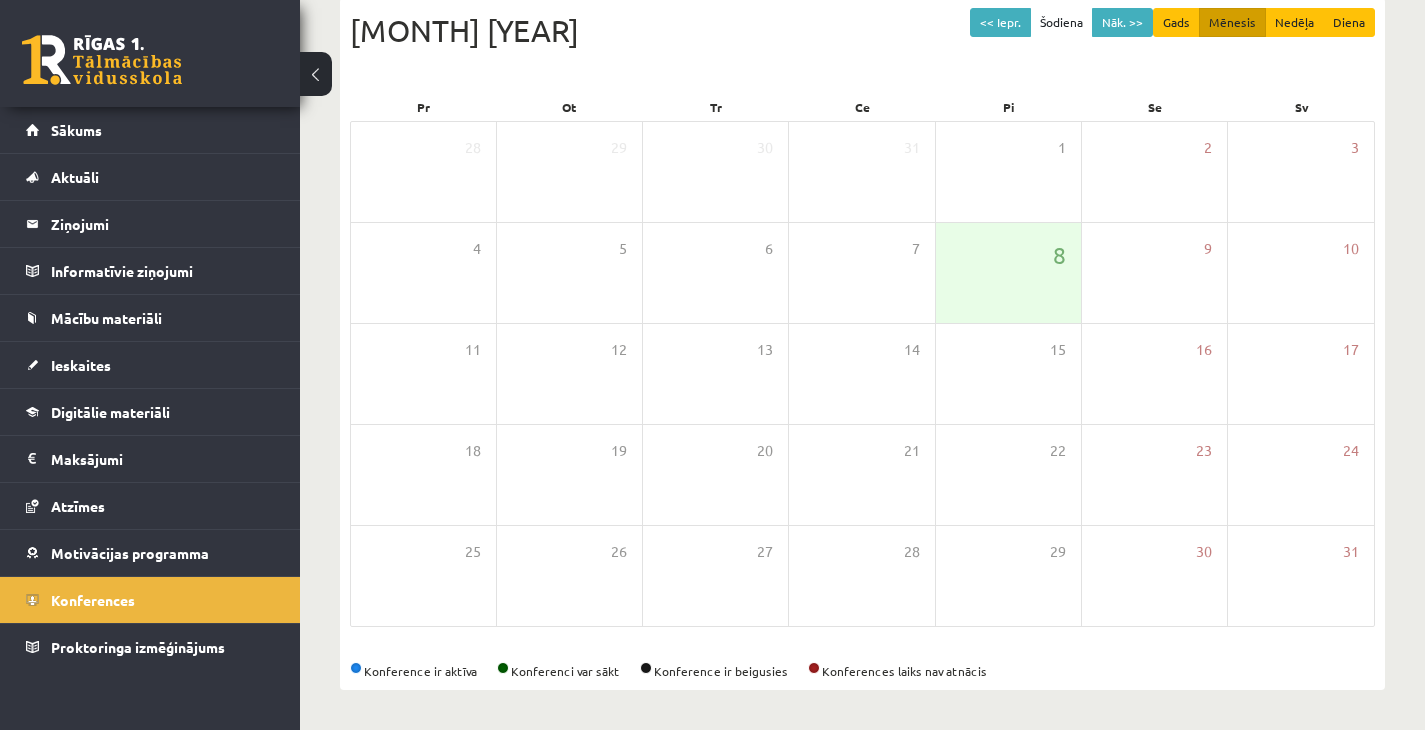 scroll, scrollTop: 125, scrollLeft: 0, axis: vertical 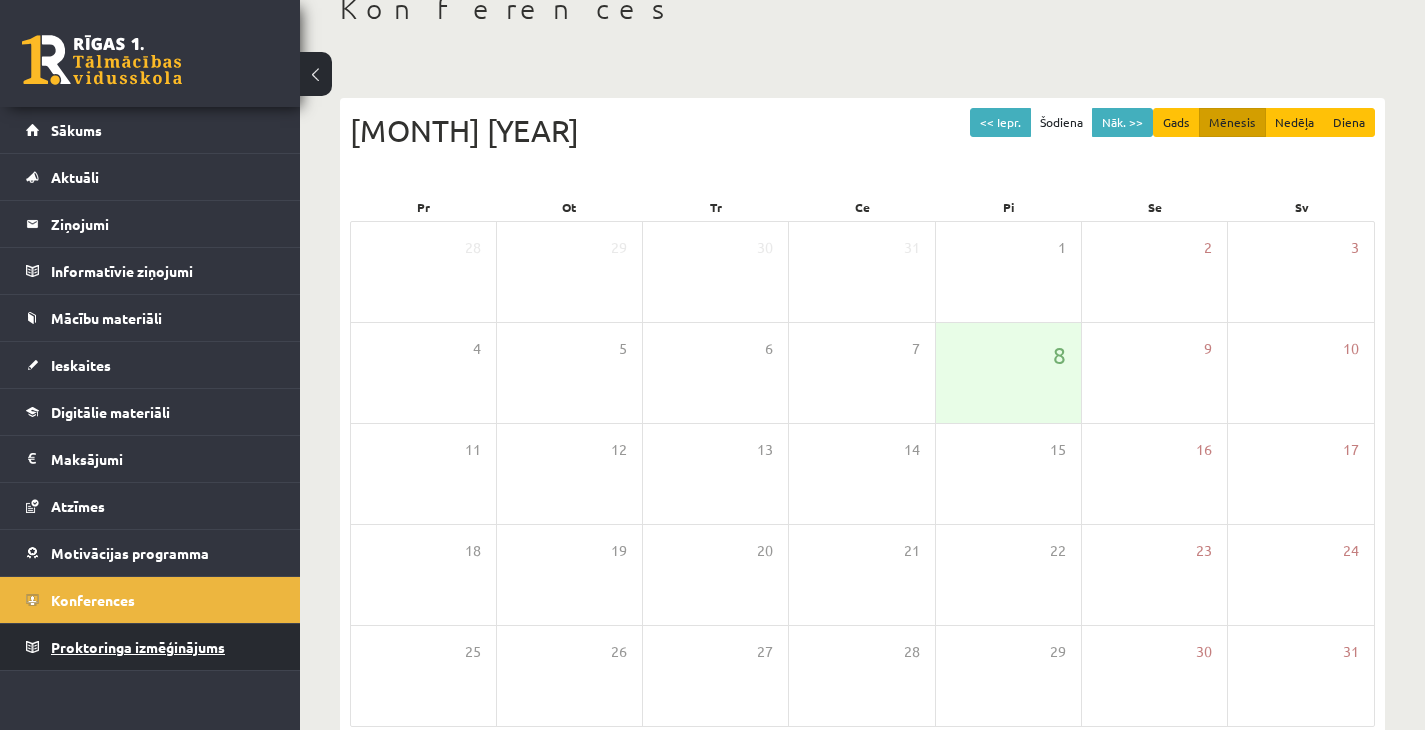 click on "Proktoringa izmēģinājums" at bounding box center [150, 647] 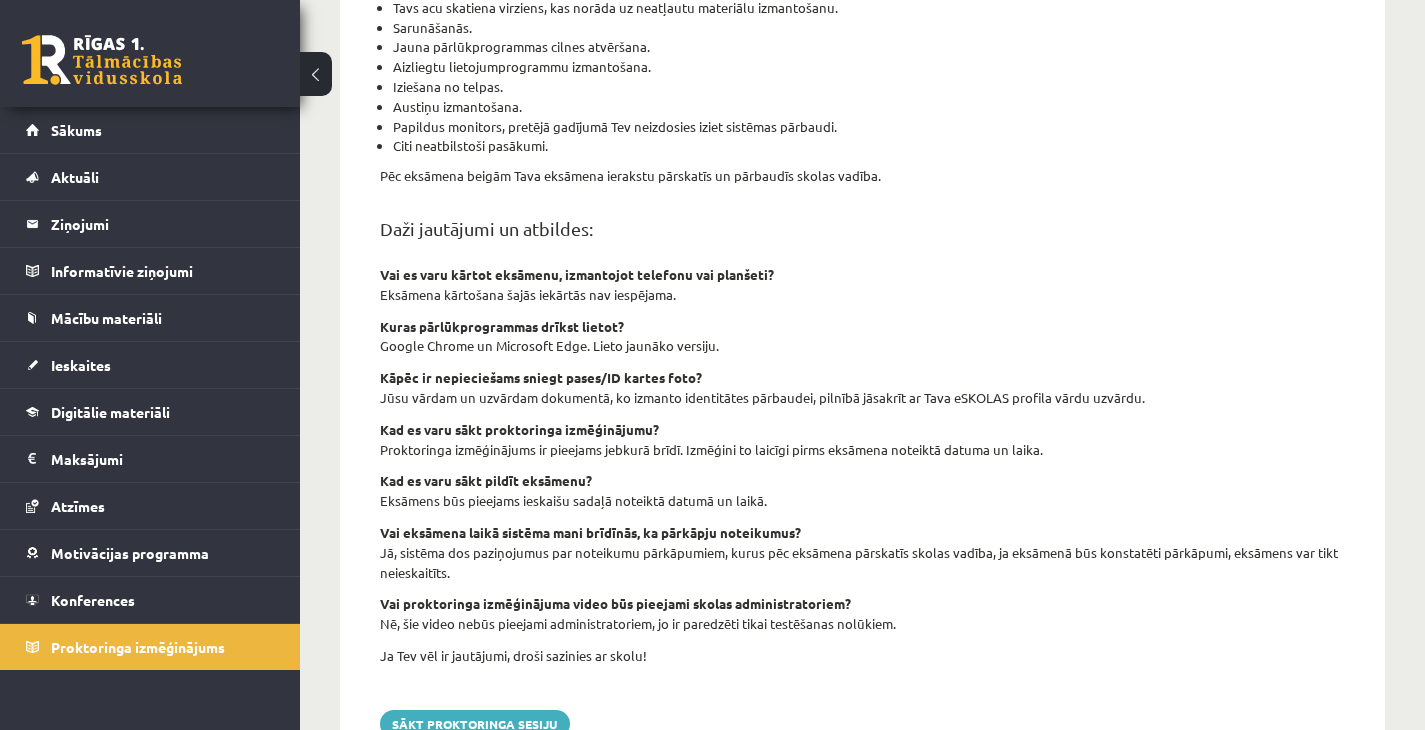 scroll, scrollTop: 711, scrollLeft: 0, axis: vertical 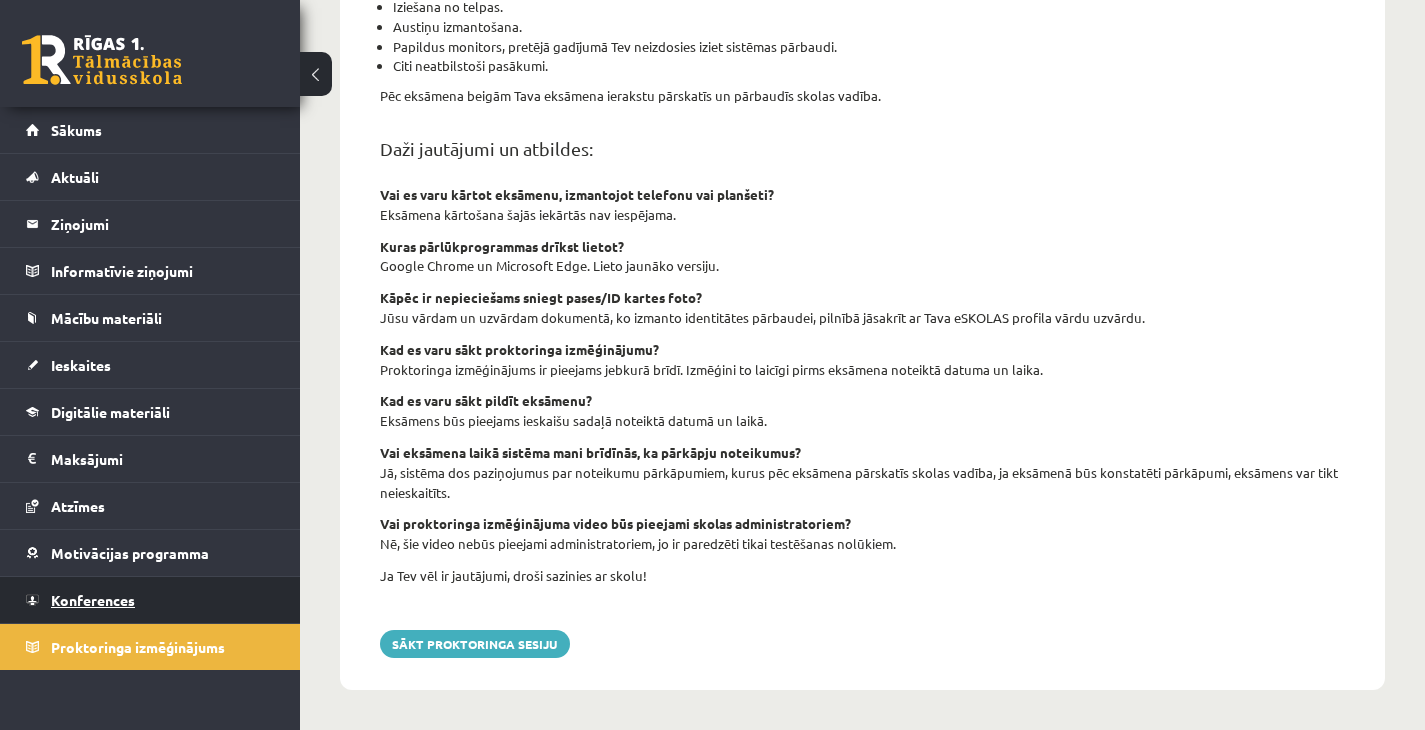 click on "Konferences" at bounding box center [150, 600] 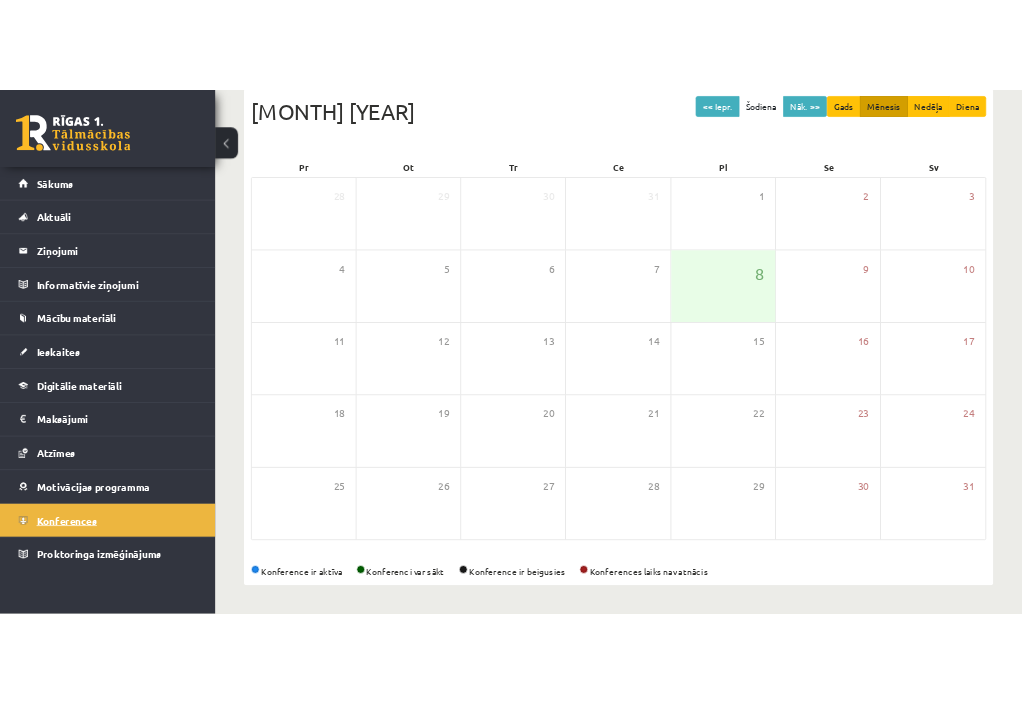 scroll, scrollTop: 225, scrollLeft: 0, axis: vertical 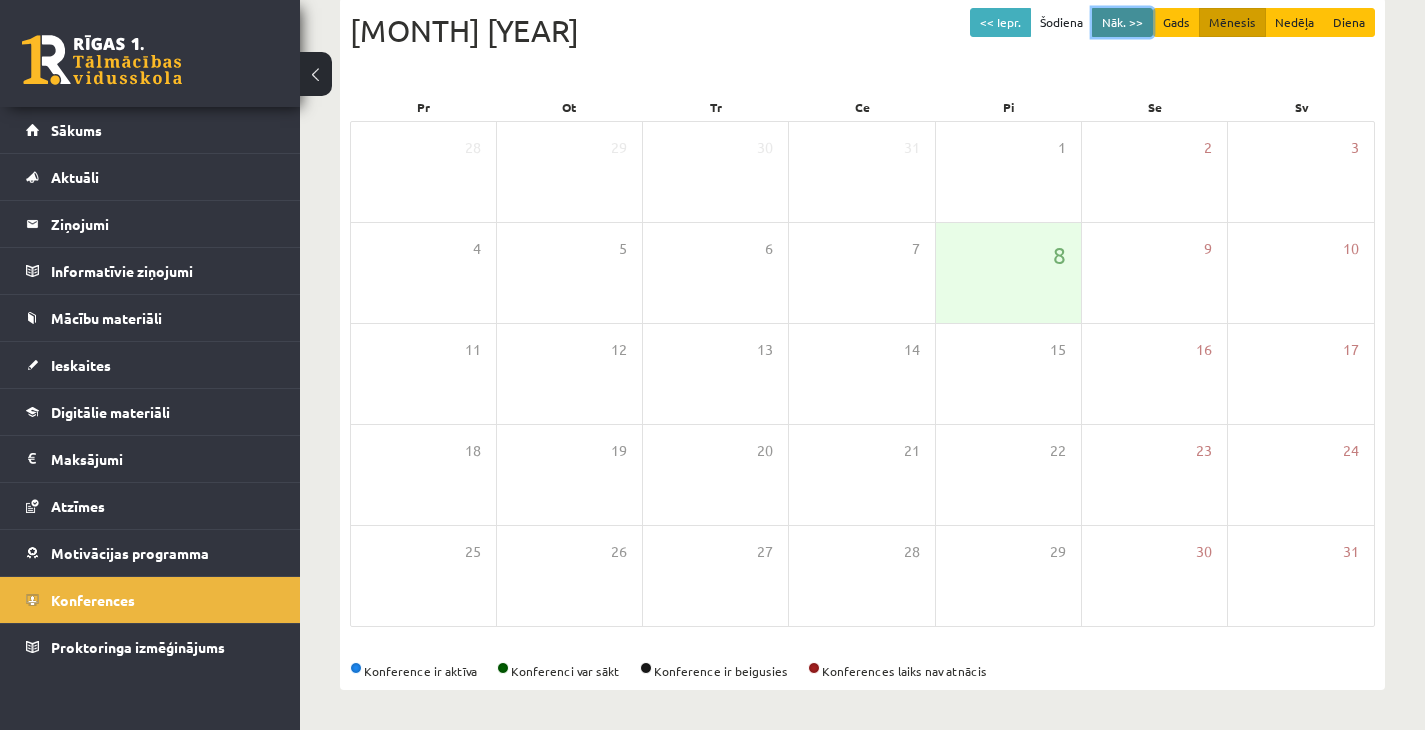 click on "Nāk. >>" at bounding box center [1122, 22] 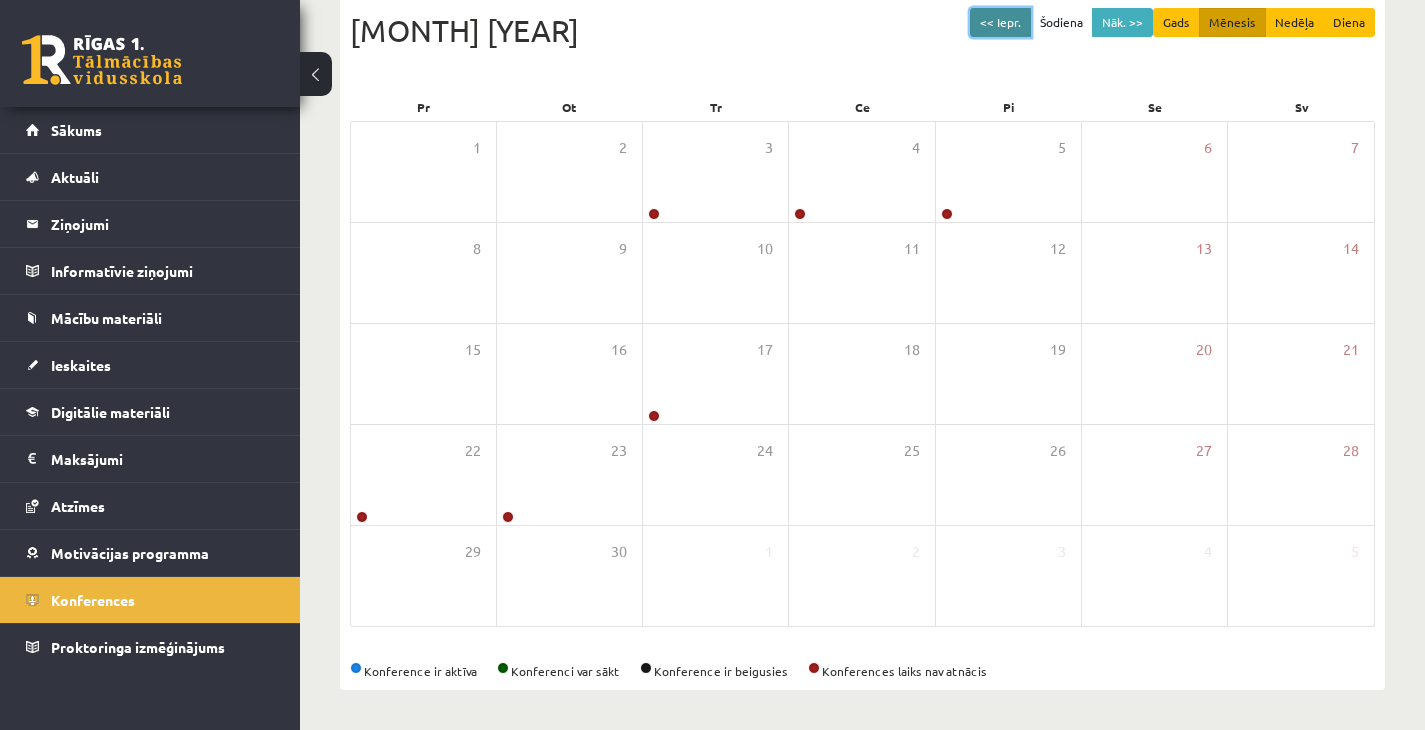 click on "<< Iepr." at bounding box center (1000, 22) 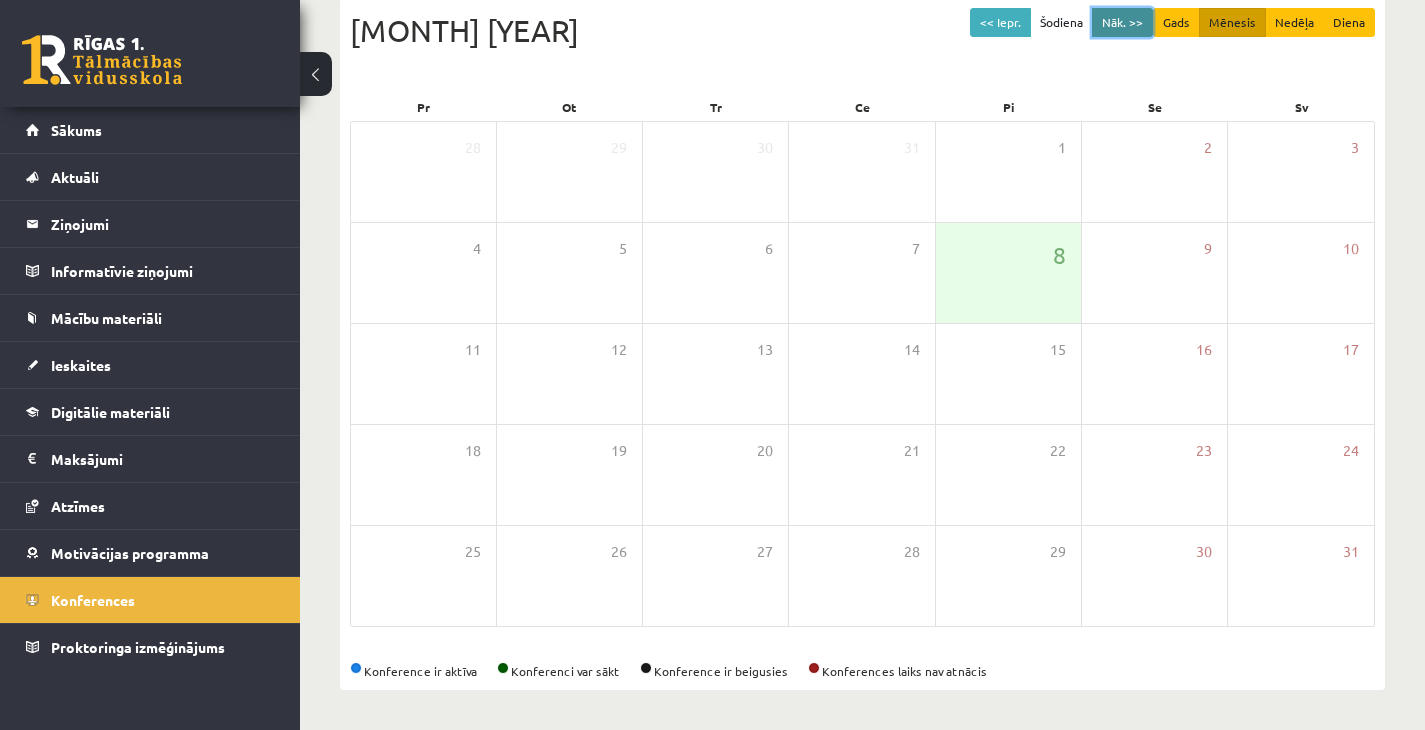 click on "Nāk. >>" at bounding box center (1122, 22) 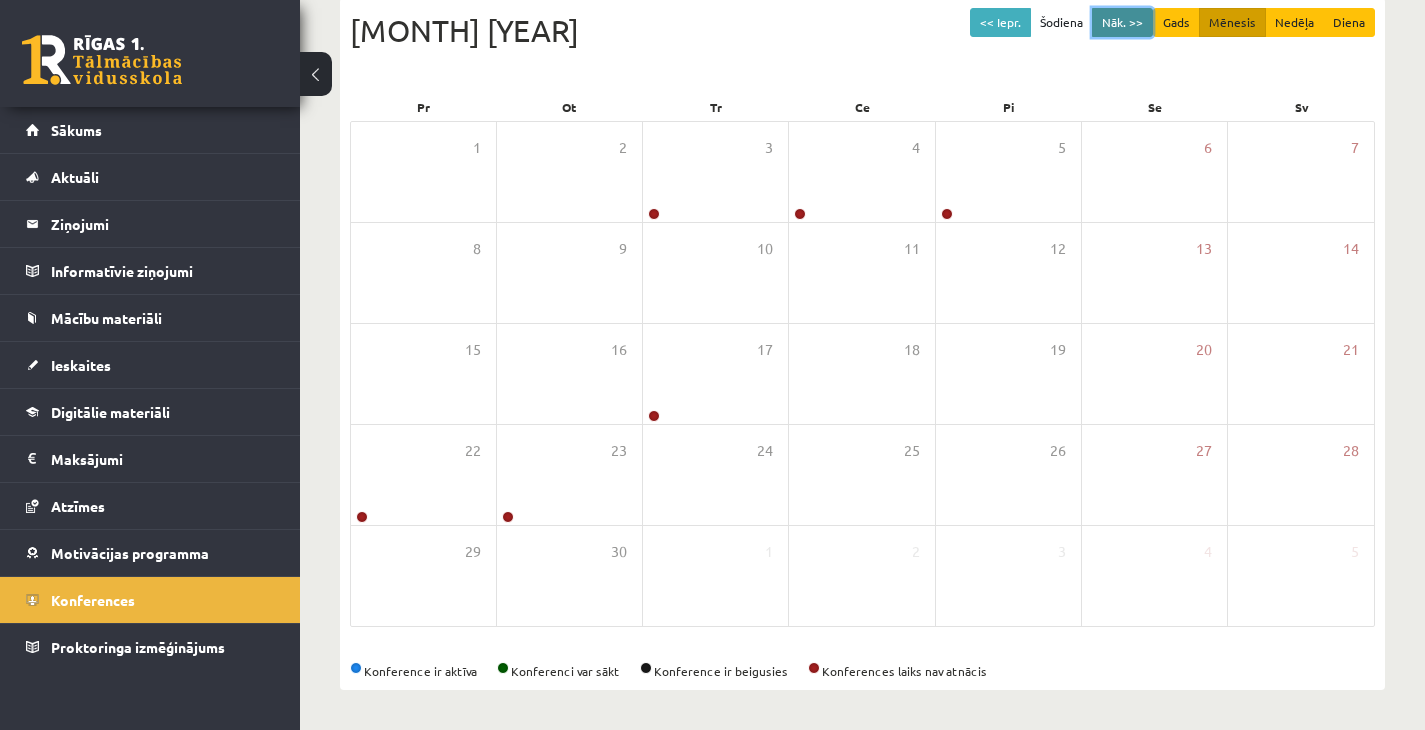 click on "Nāk. >>" at bounding box center (1122, 22) 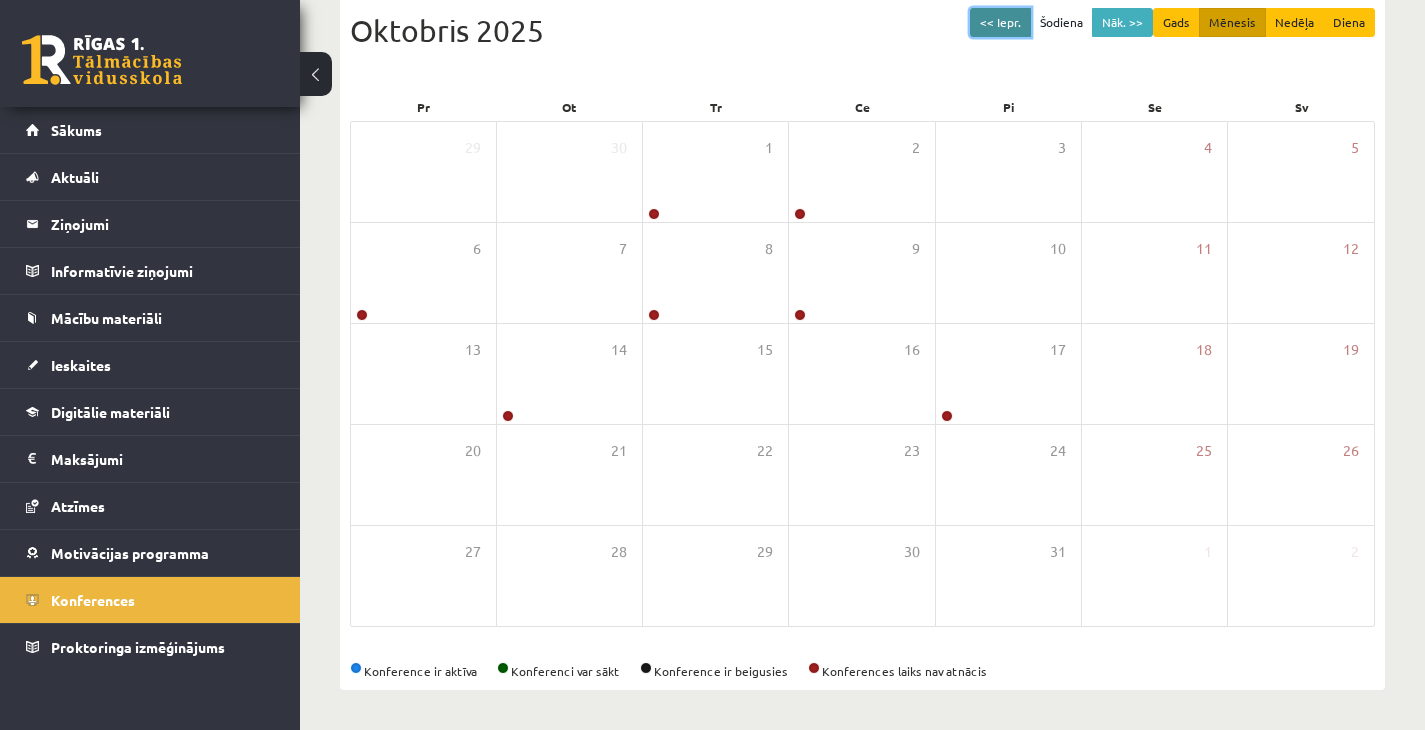 click on "<< Iepr." at bounding box center [1000, 22] 